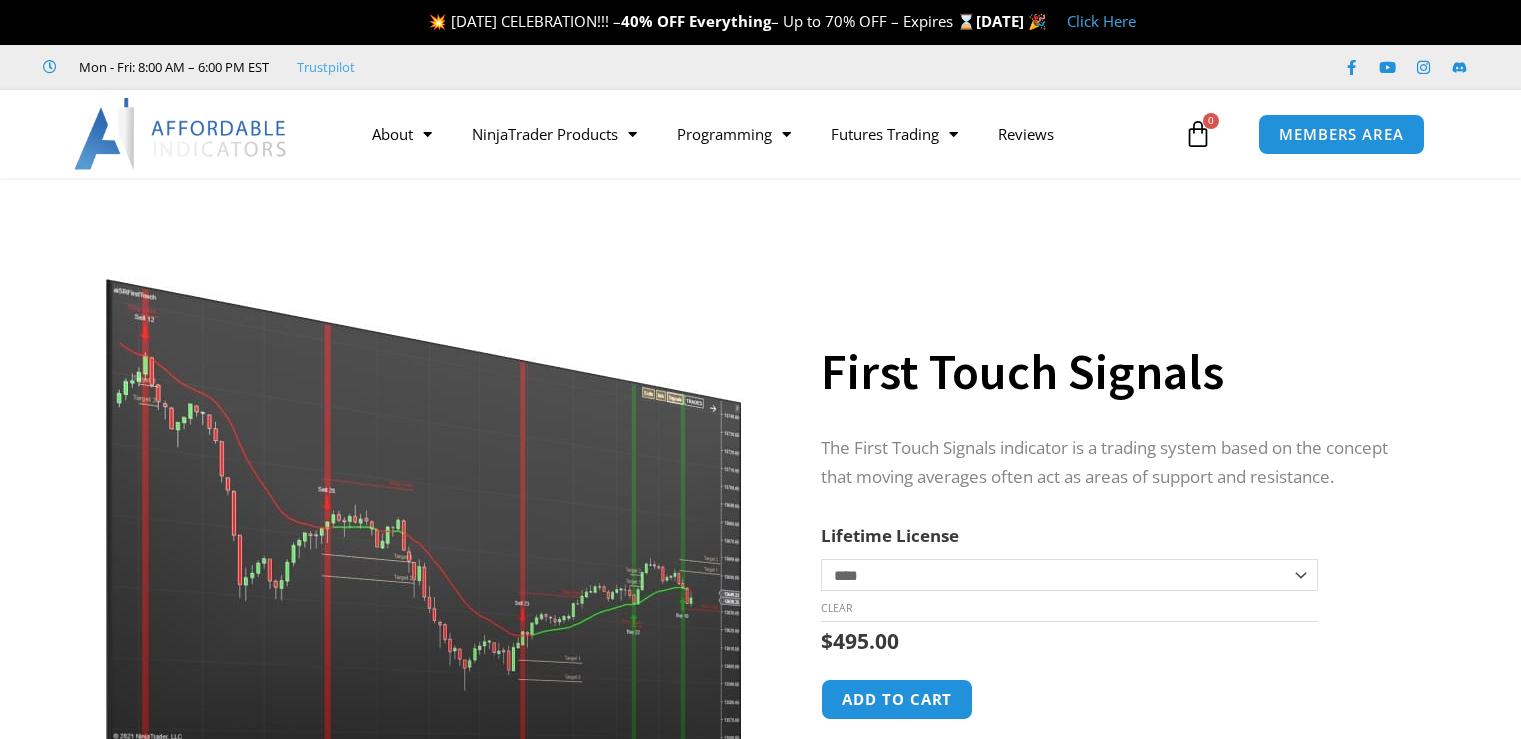 scroll, scrollTop: 0, scrollLeft: 0, axis: both 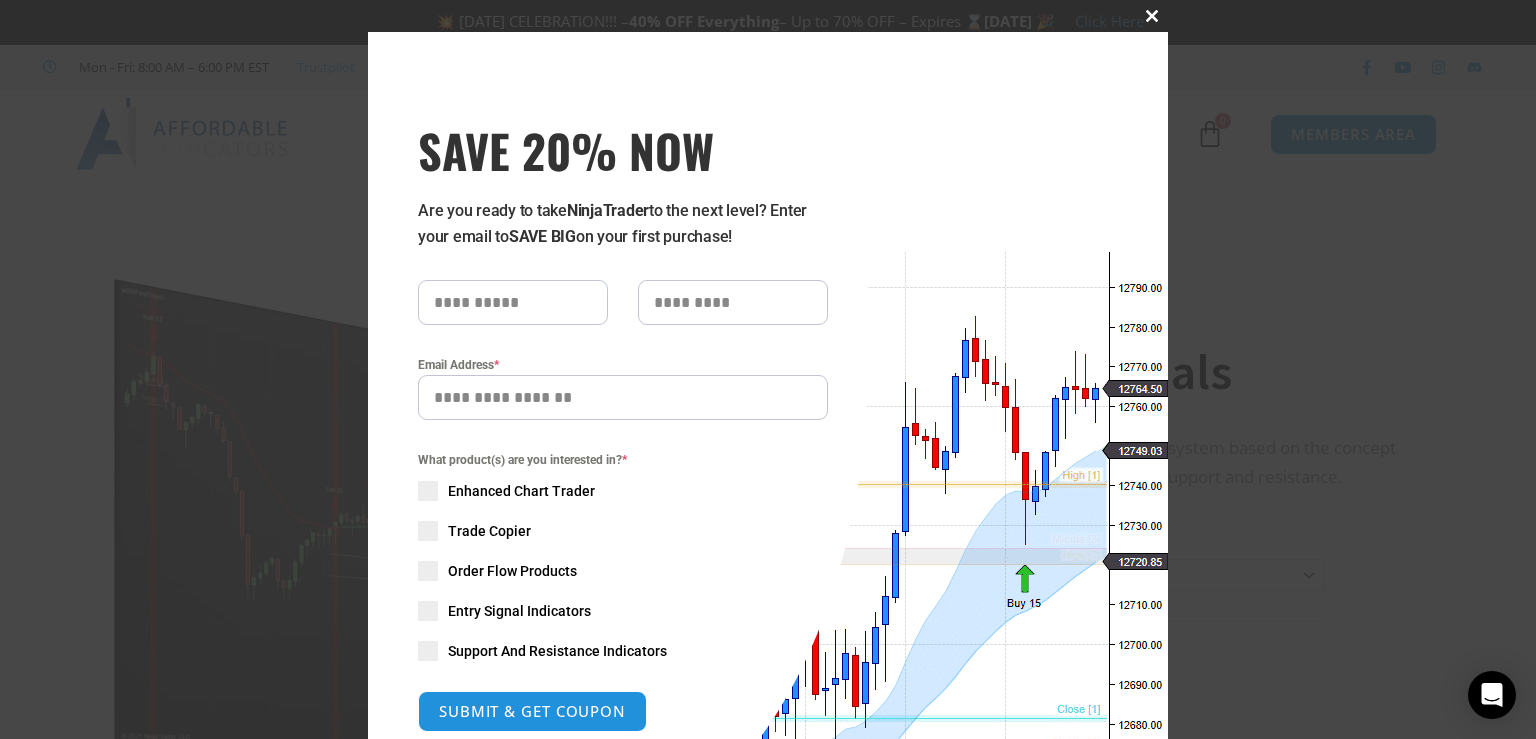 click at bounding box center (1152, 16) 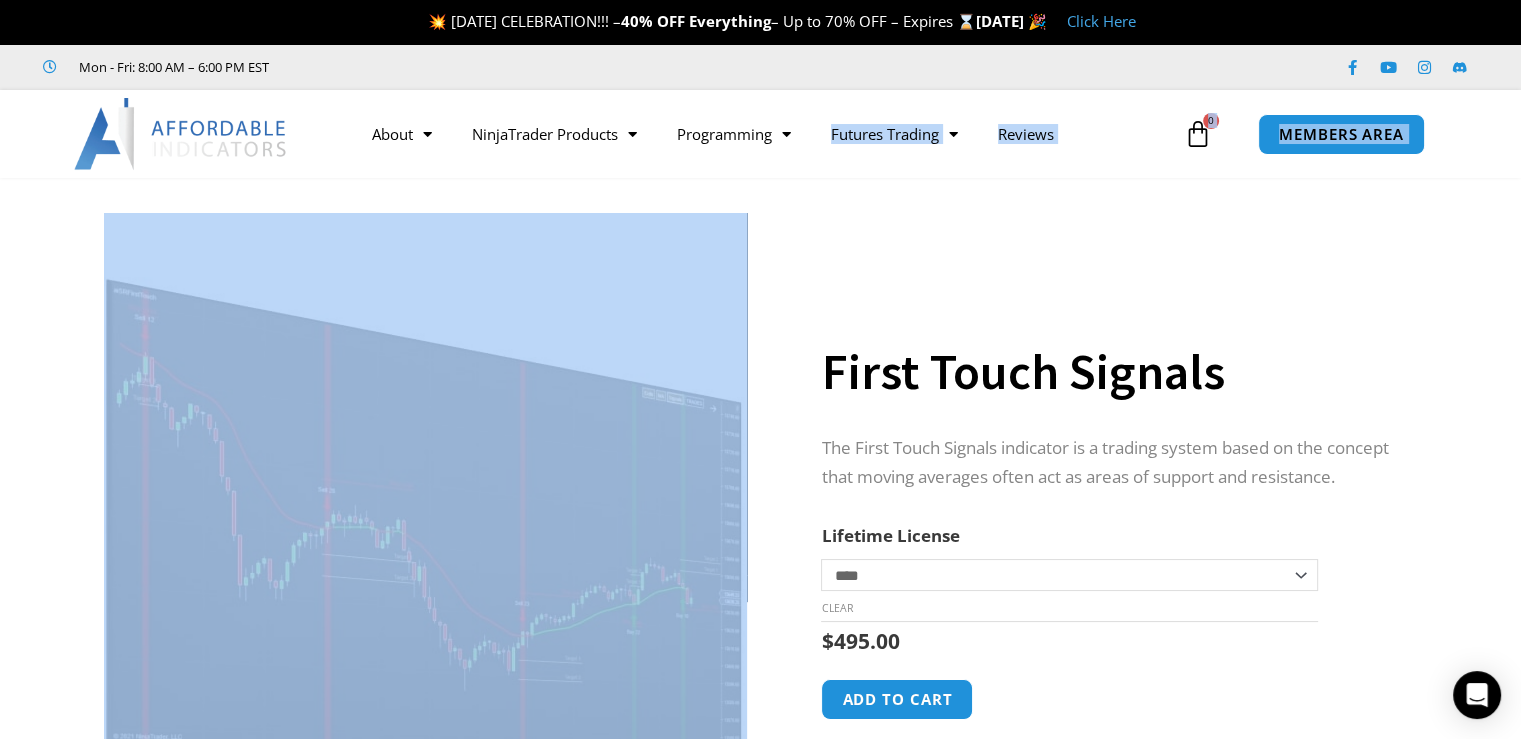 drag, startPoint x: 785, startPoint y: 243, endPoint x: 812, endPoint y: 169, distance: 78.77182 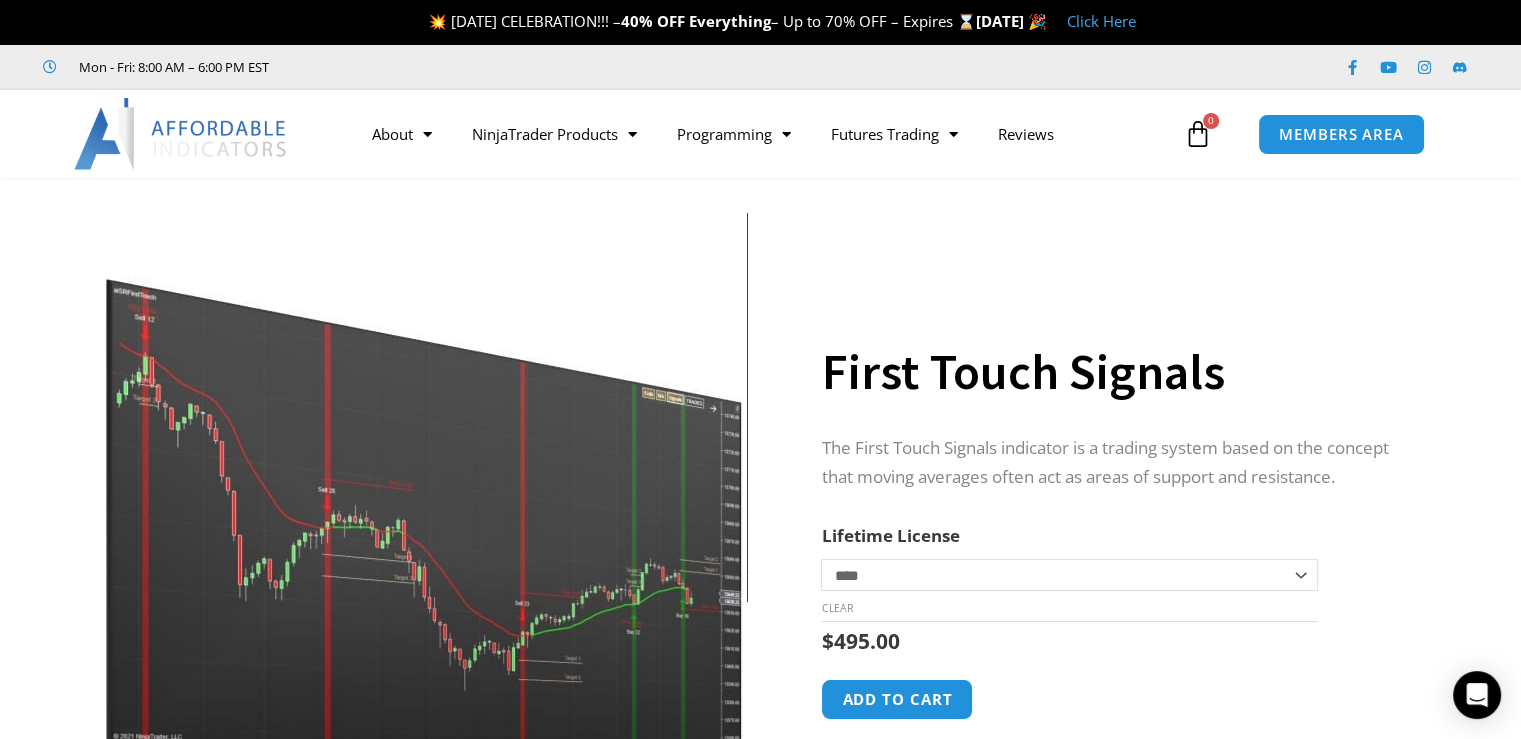 click on "**********" at bounding box center [1113, 530] 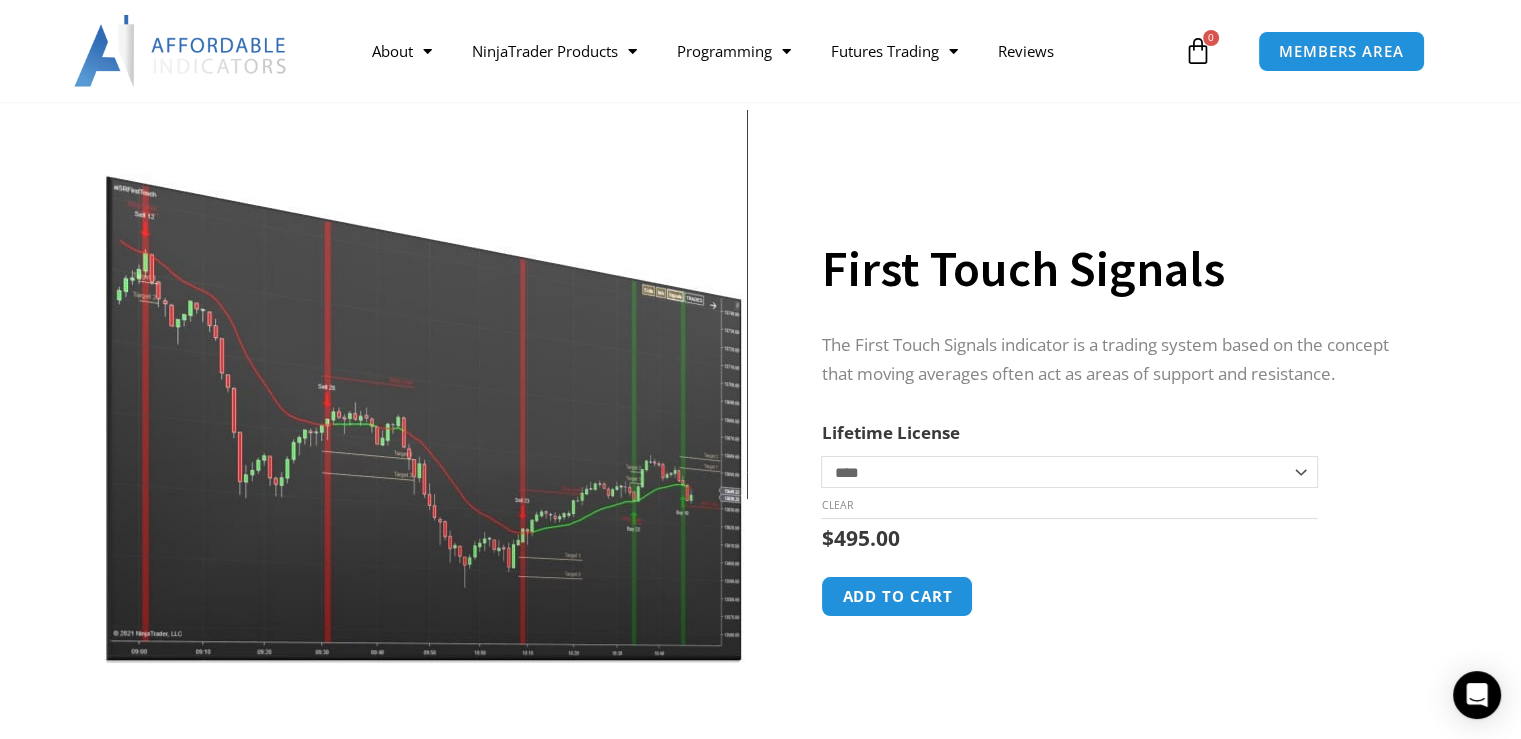 scroll, scrollTop: 0, scrollLeft: 0, axis: both 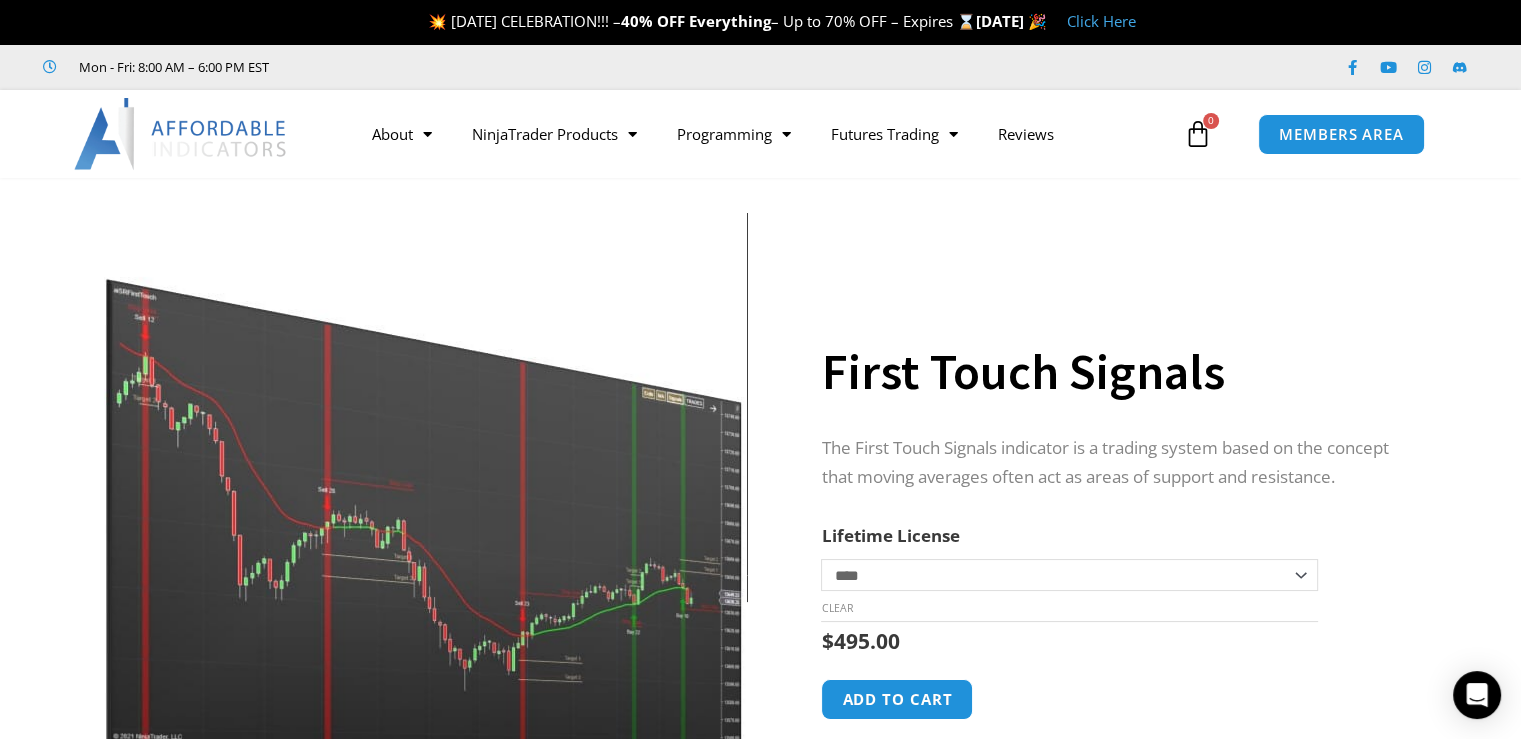 click on "Click Here" at bounding box center [1101, 21] 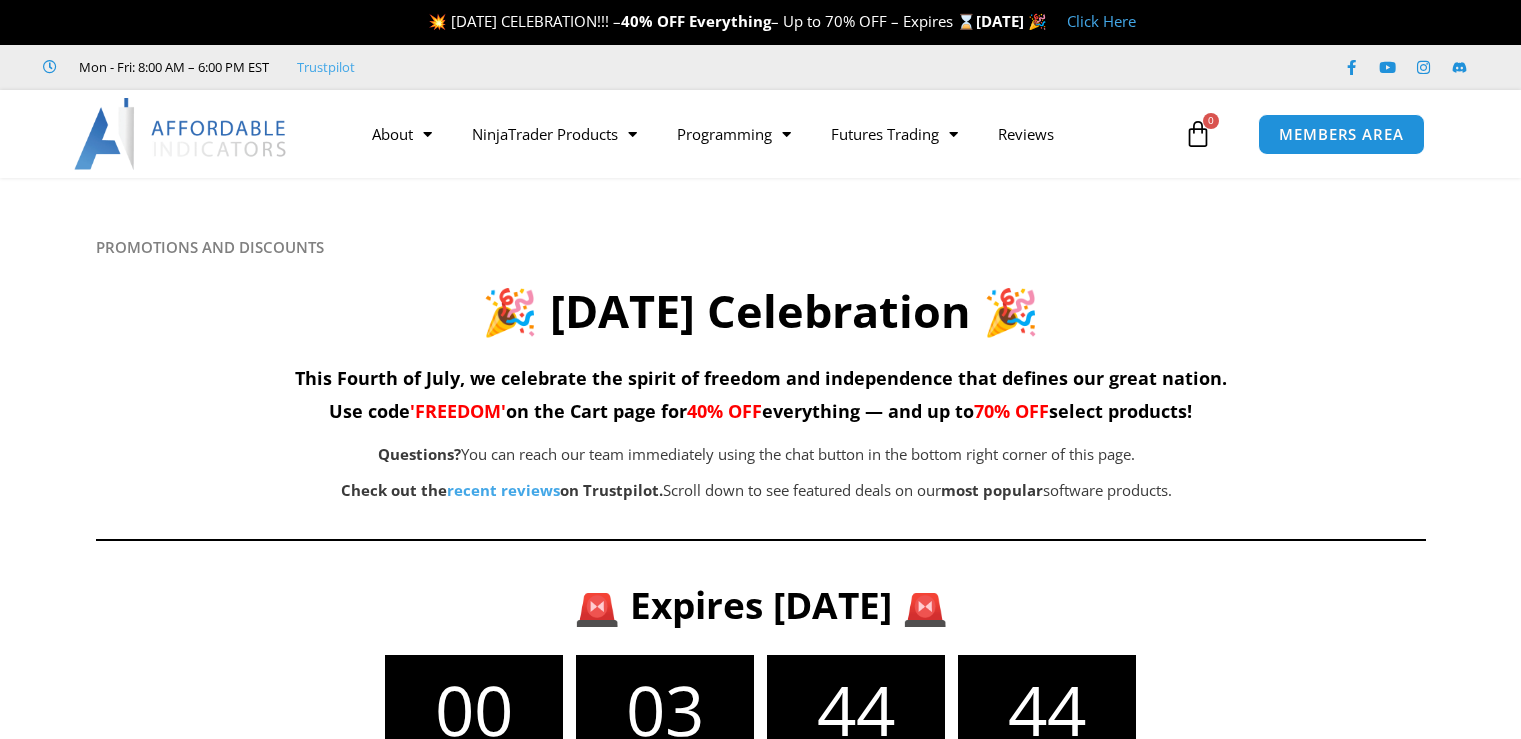scroll, scrollTop: 0, scrollLeft: 0, axis: both 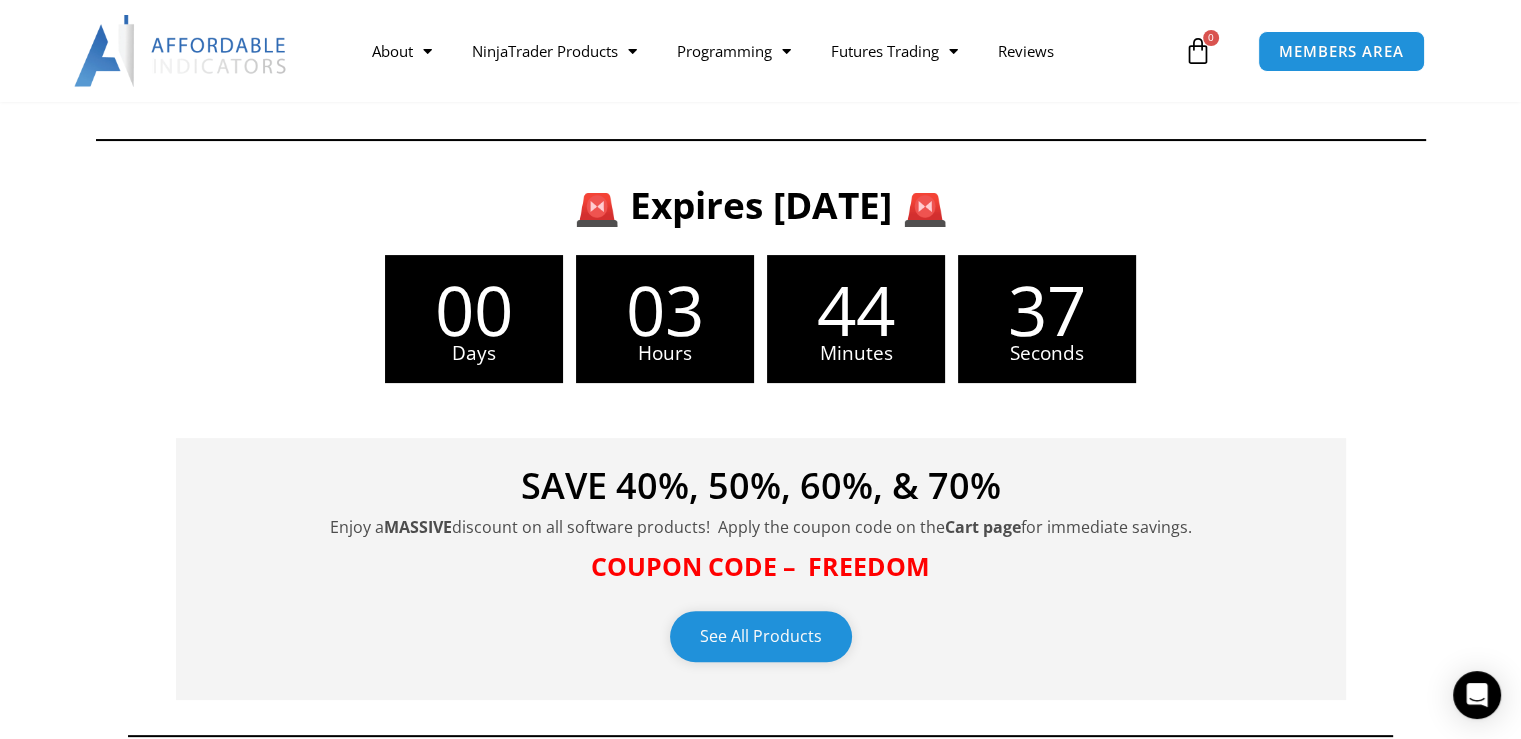 click on "See All Products" at bounding box center (761, 636) 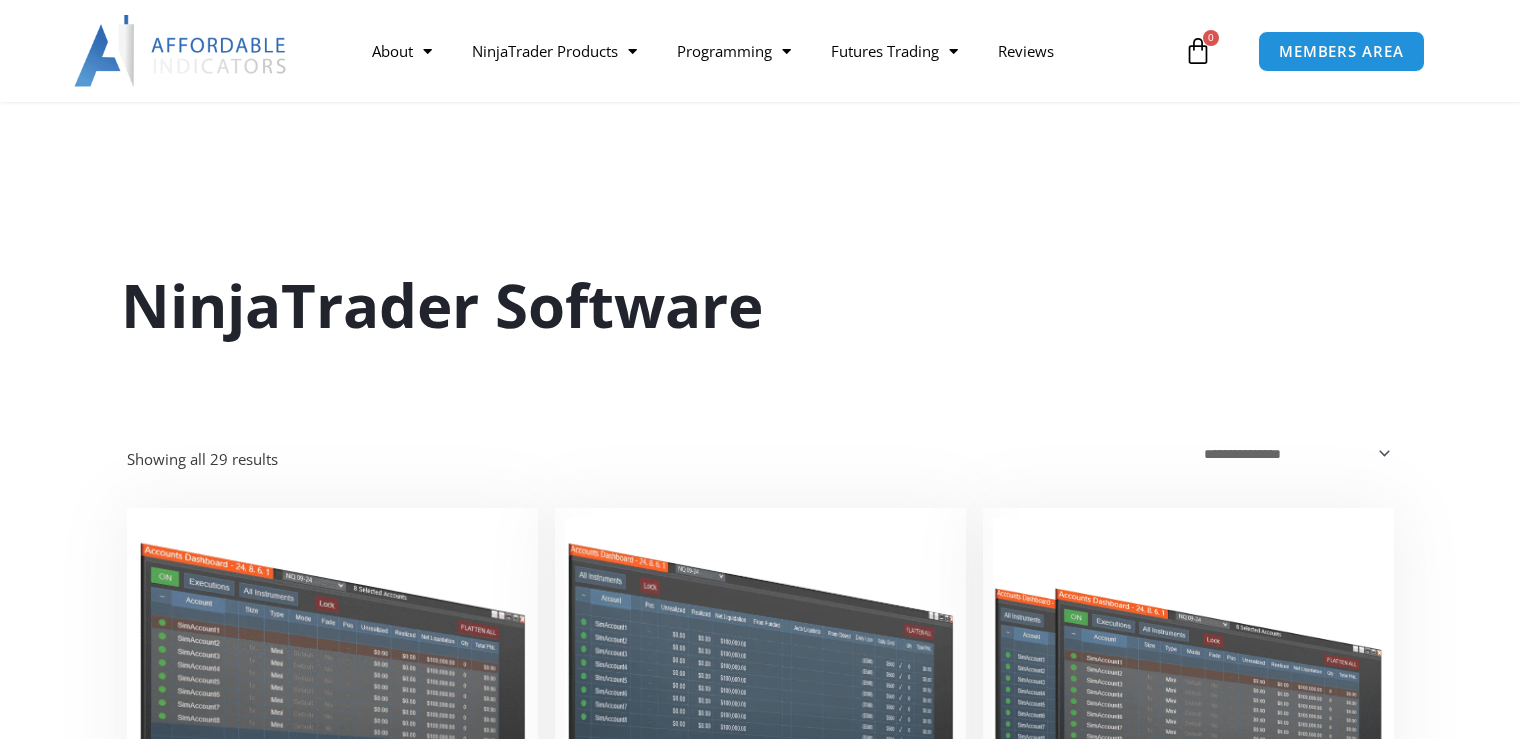 scroll, scrollTop: 400, scrollLeft: 0, axis: vertical 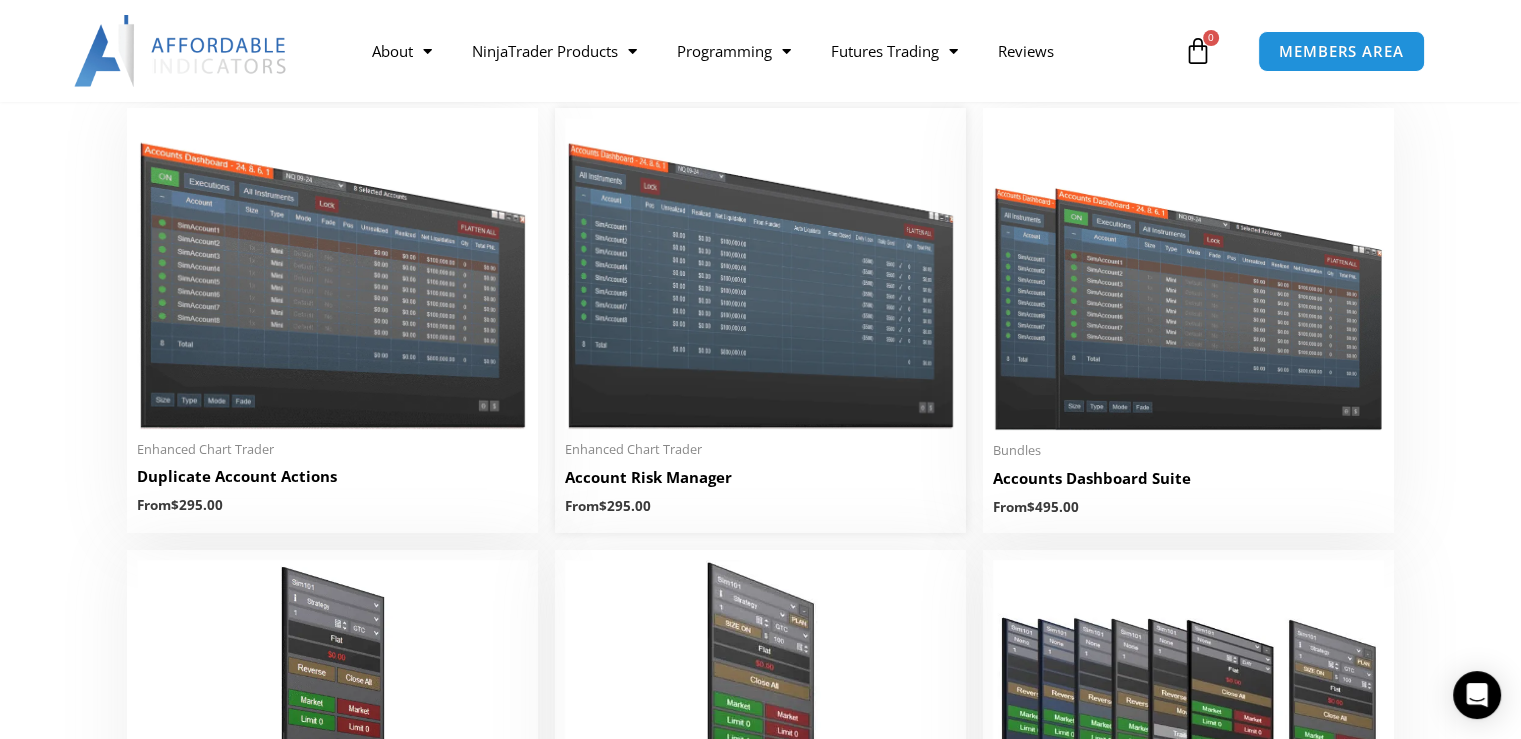 click at bounding box center (760, 273) 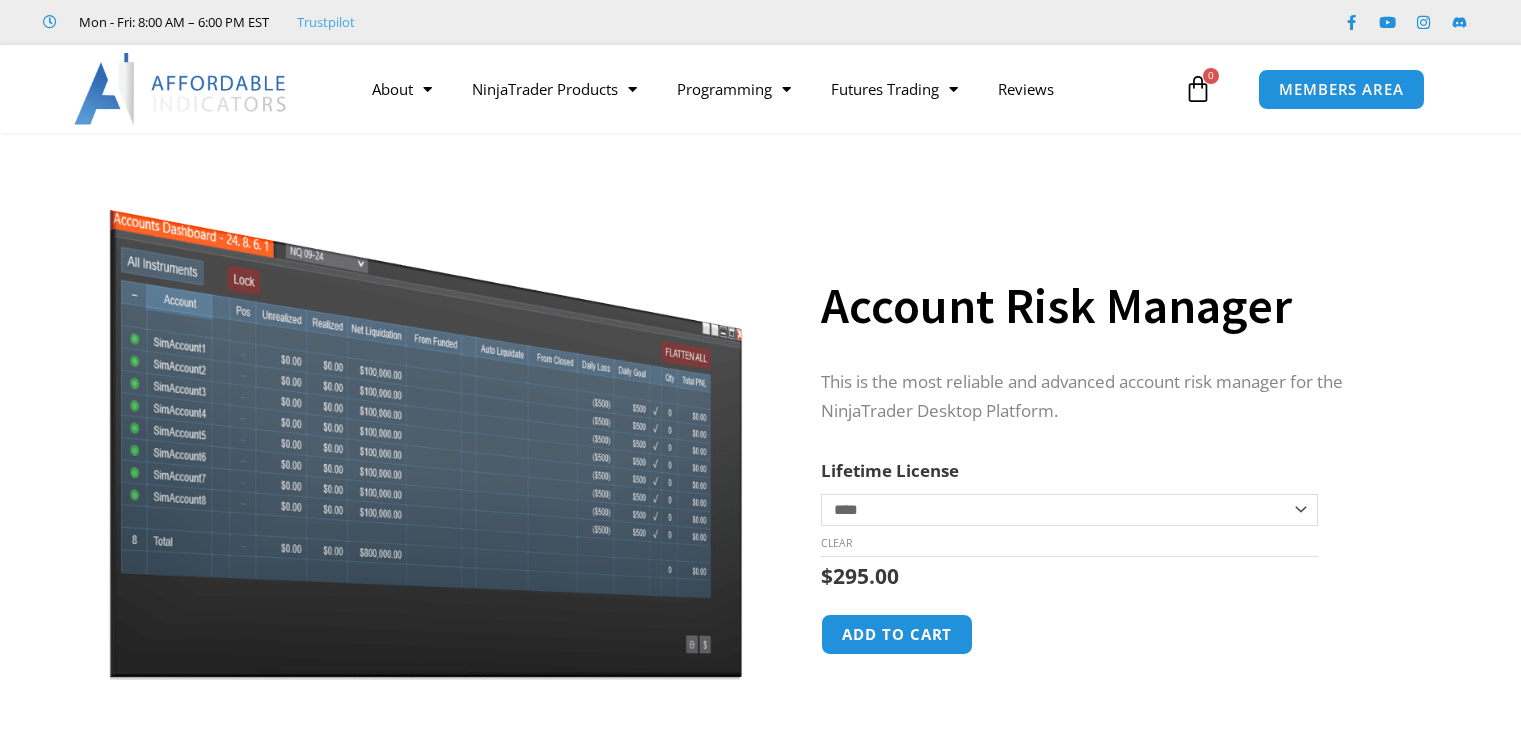 scroll, scrollTop: 0, scrollLeft: 0, axis: both 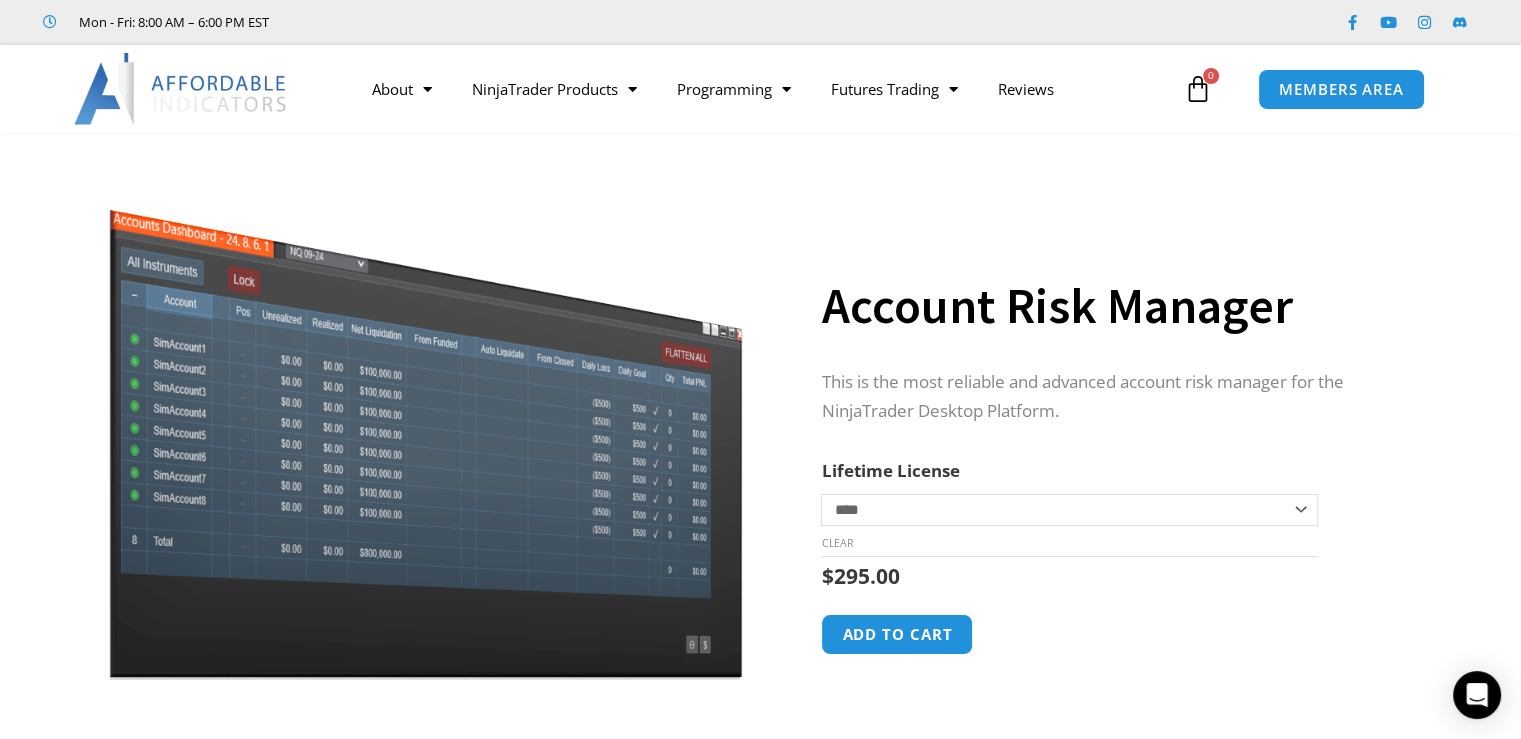 click on "**********" 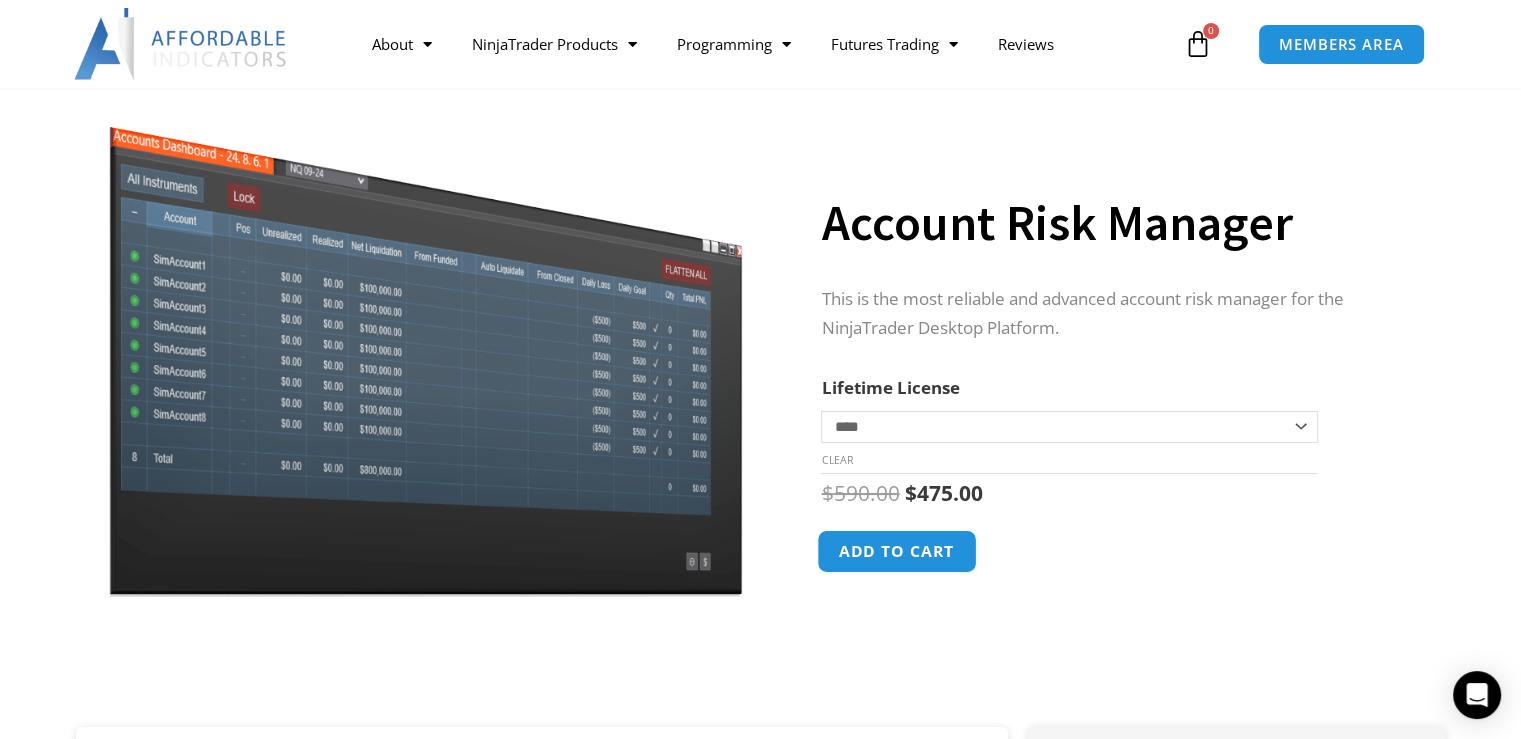 scroll, scrollTop: 100, scrollLeft: 0, axis: vertical 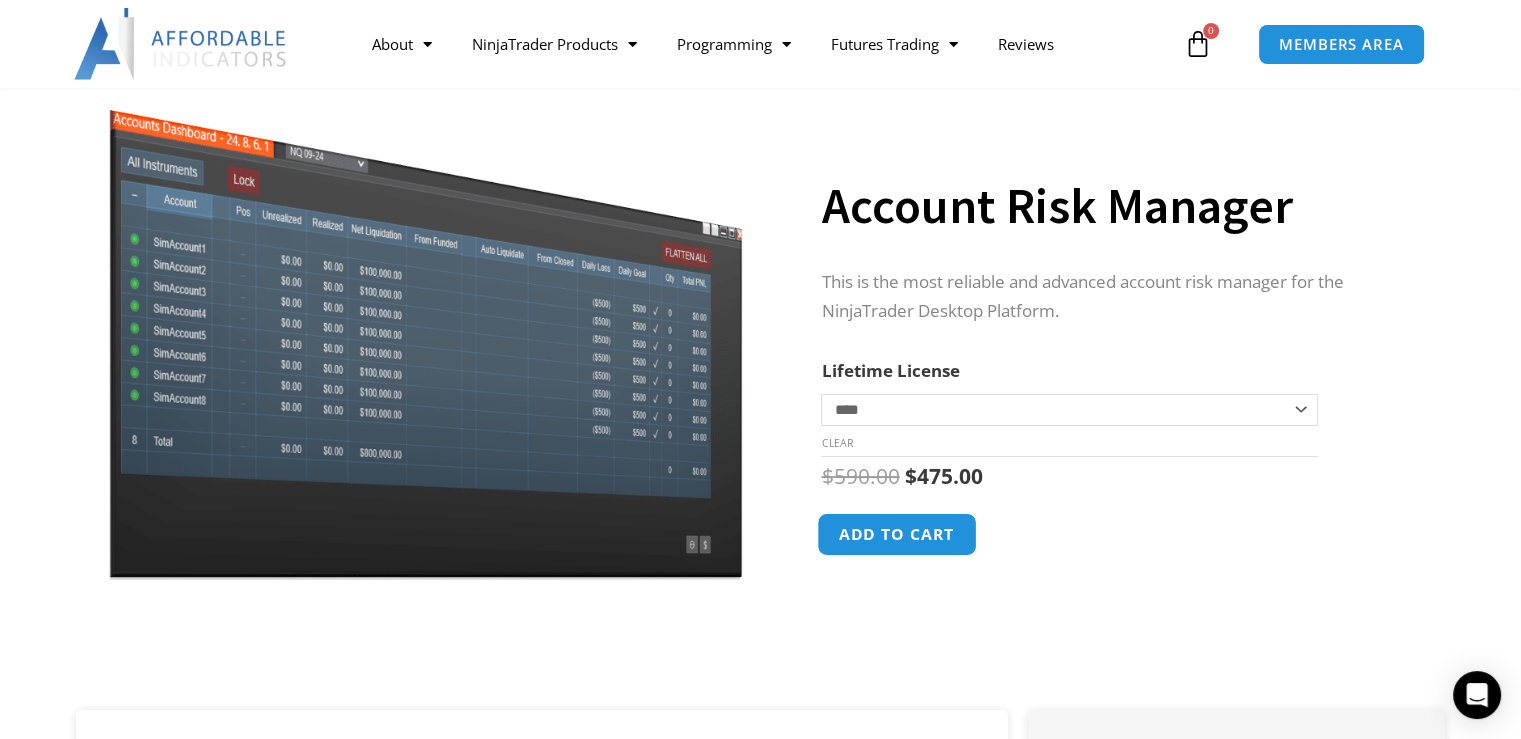 click on "Add to cart" 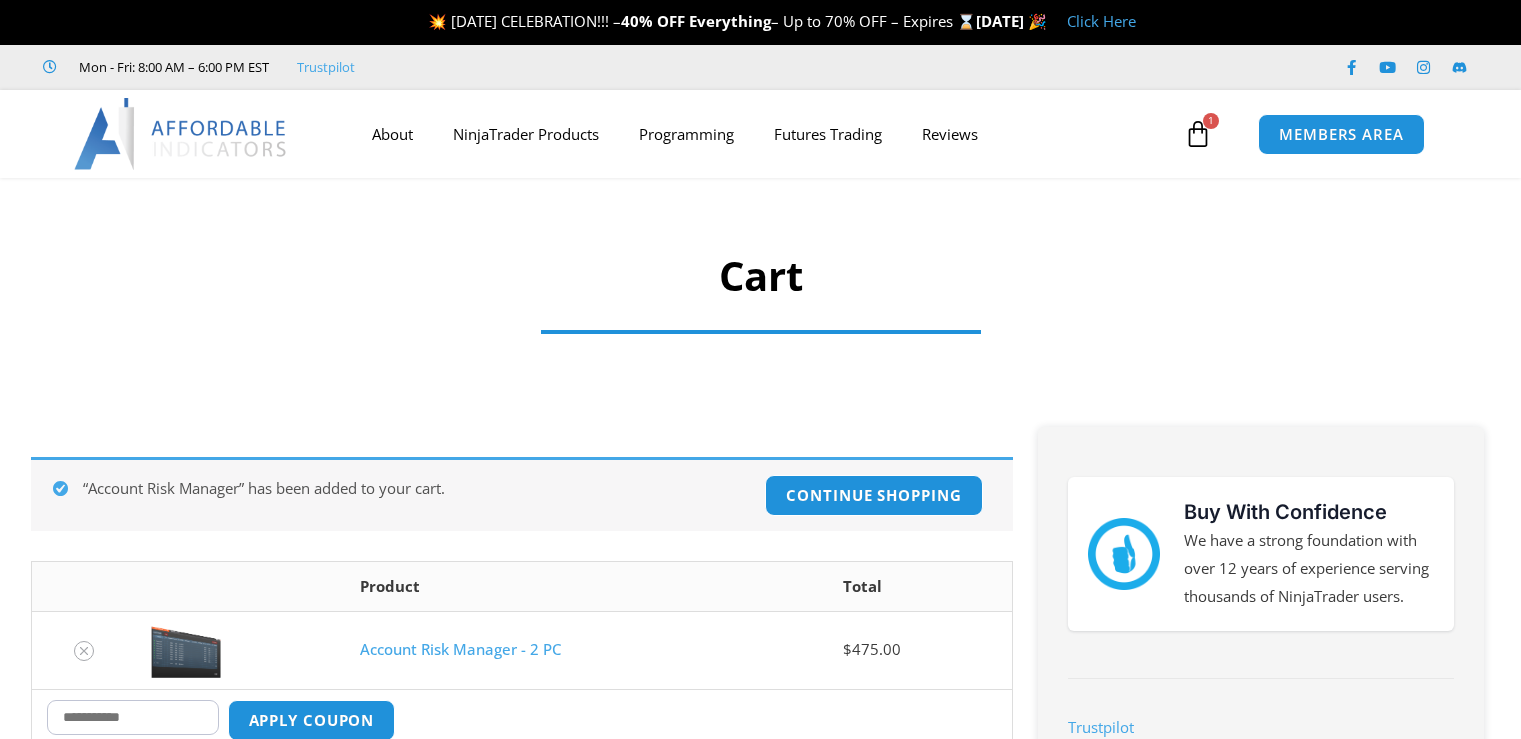 scroll, scrollTop: 231, scrollLeft: 0, axis: vertical 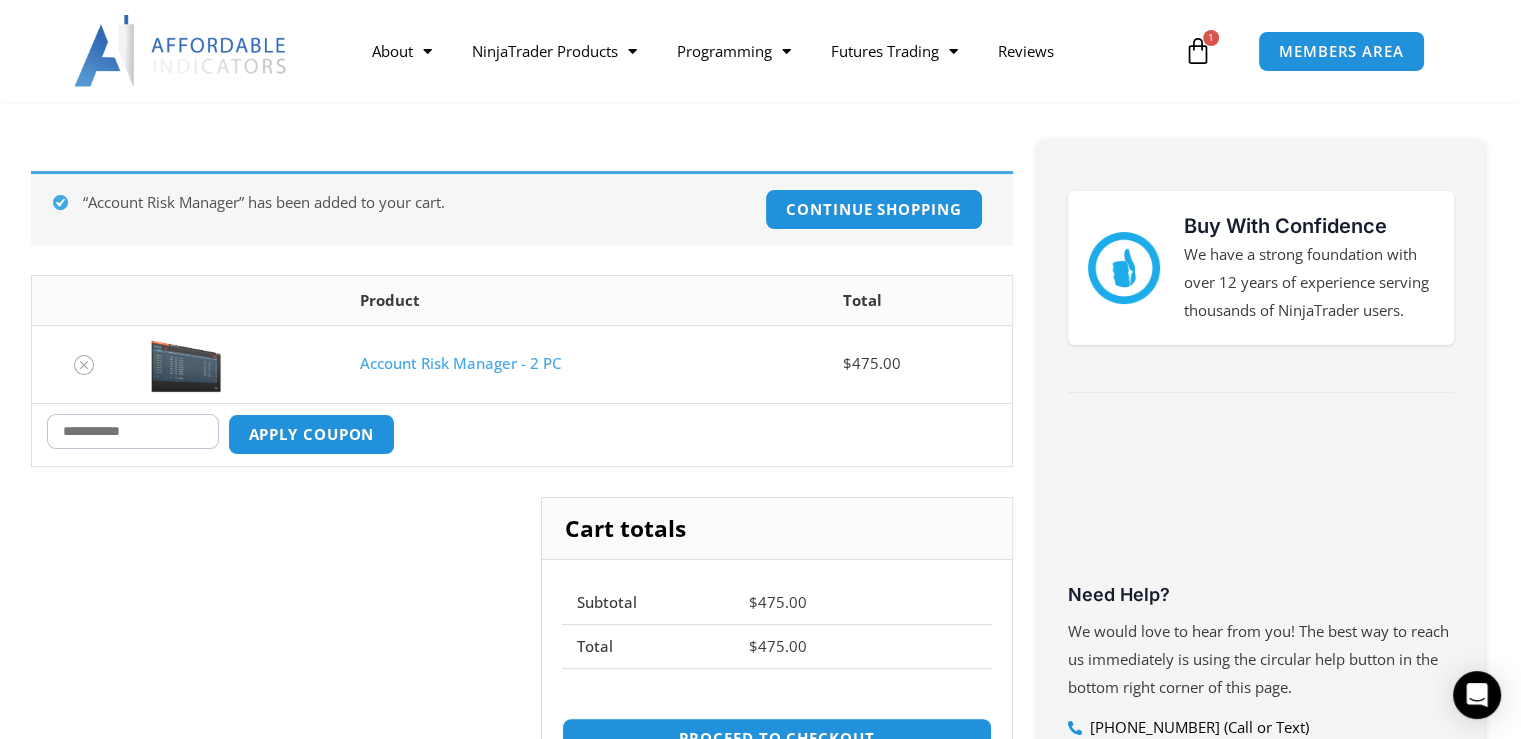 click on "Coupon:" at bounding box center [133, 431] 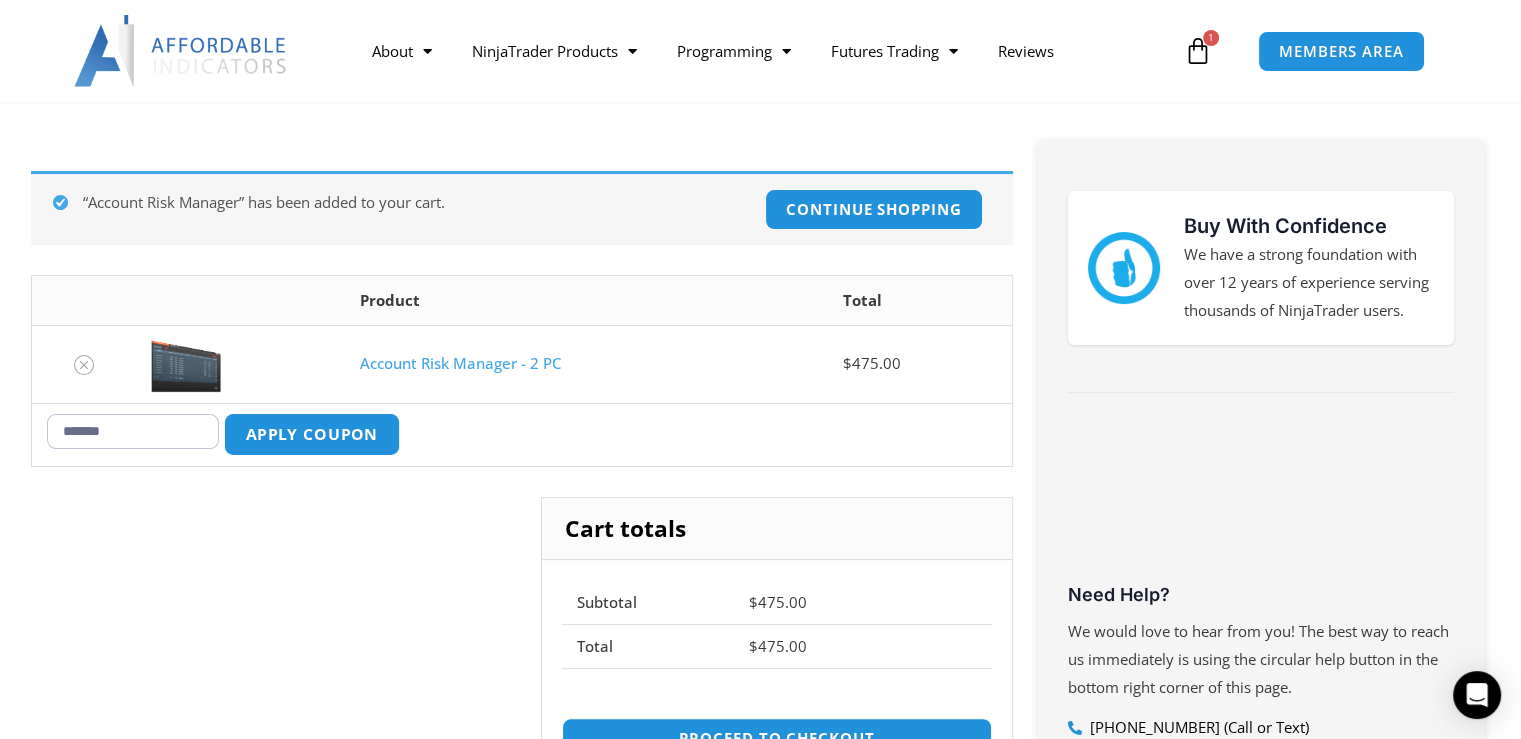 type on "*******" 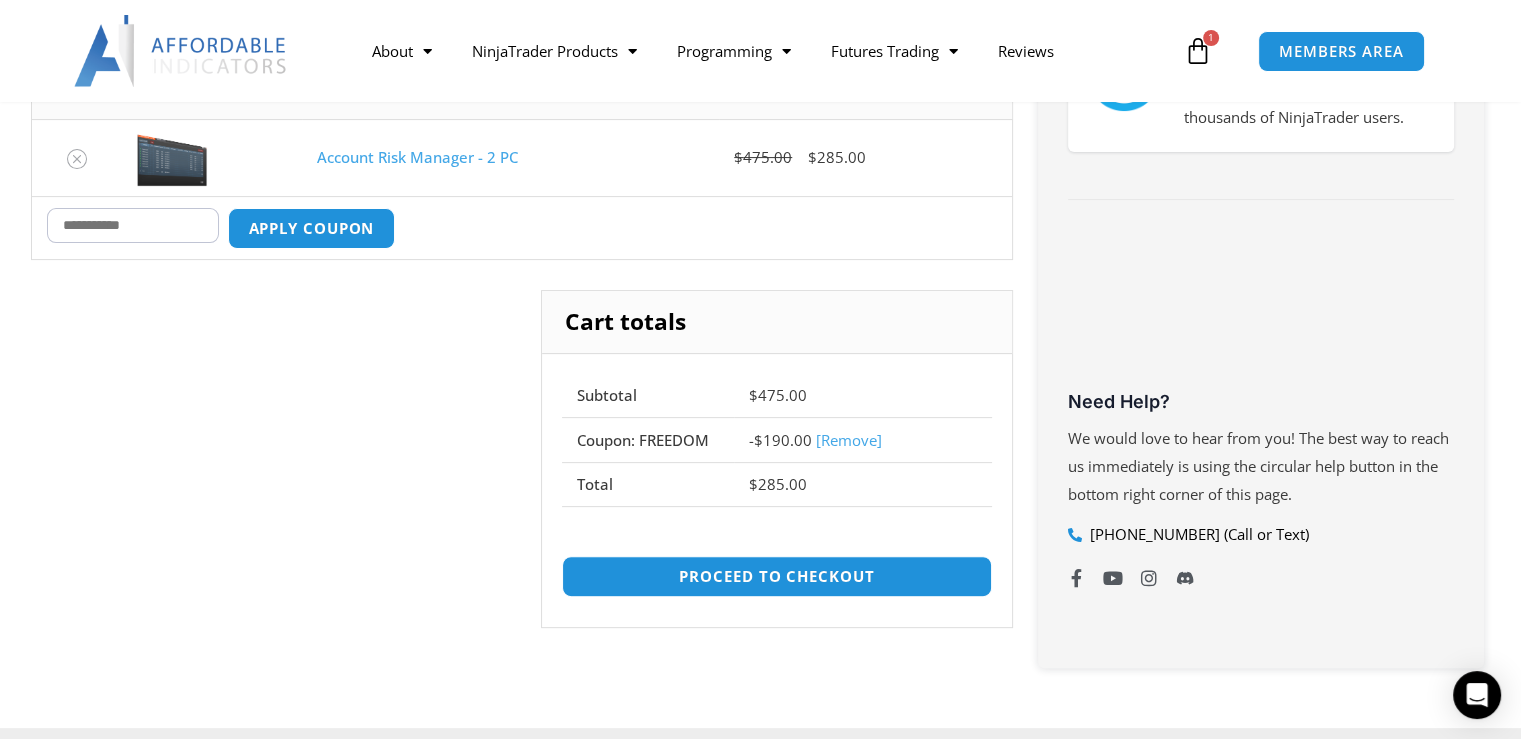 scroll, scrollTop: 371, scrollLeft: 0, axis: vertical 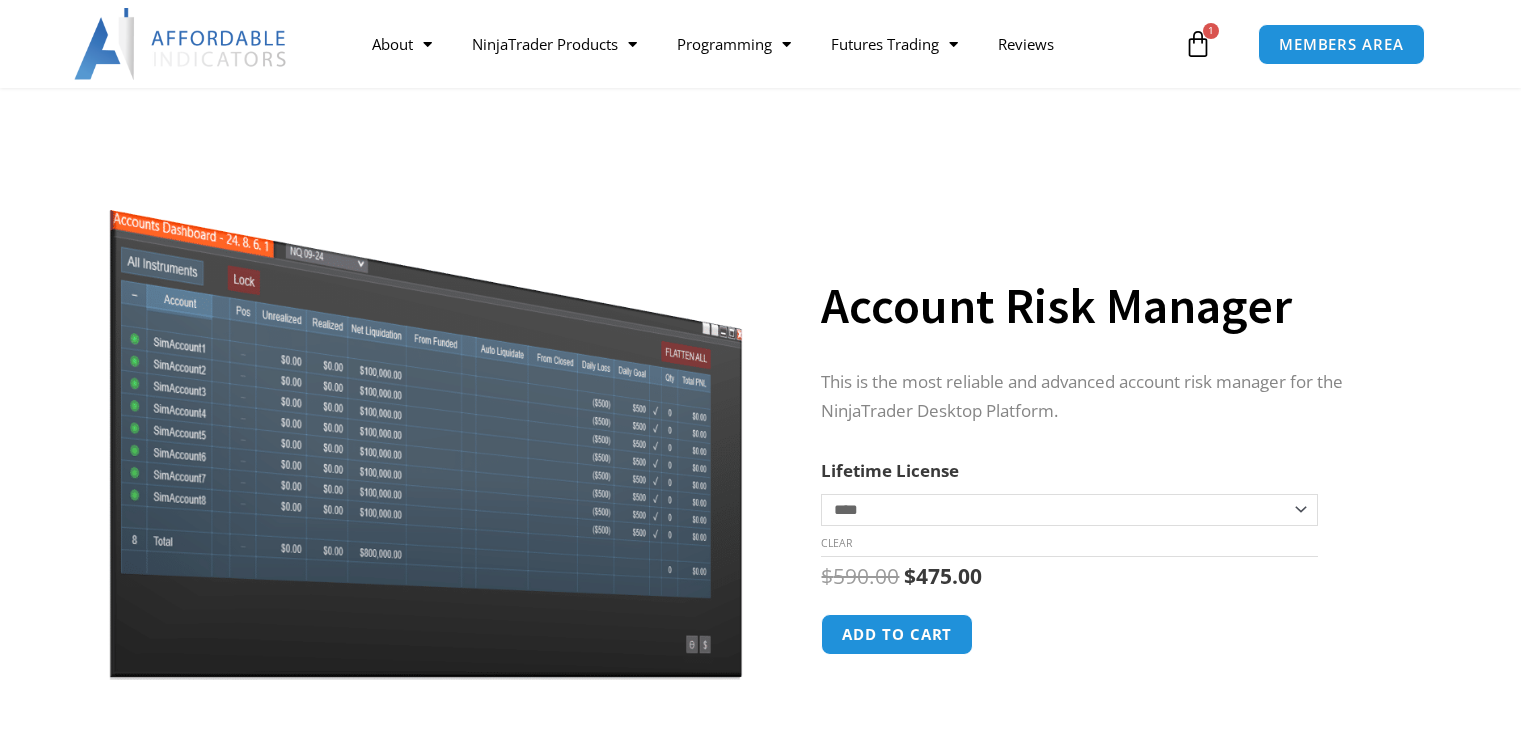 select on "*" 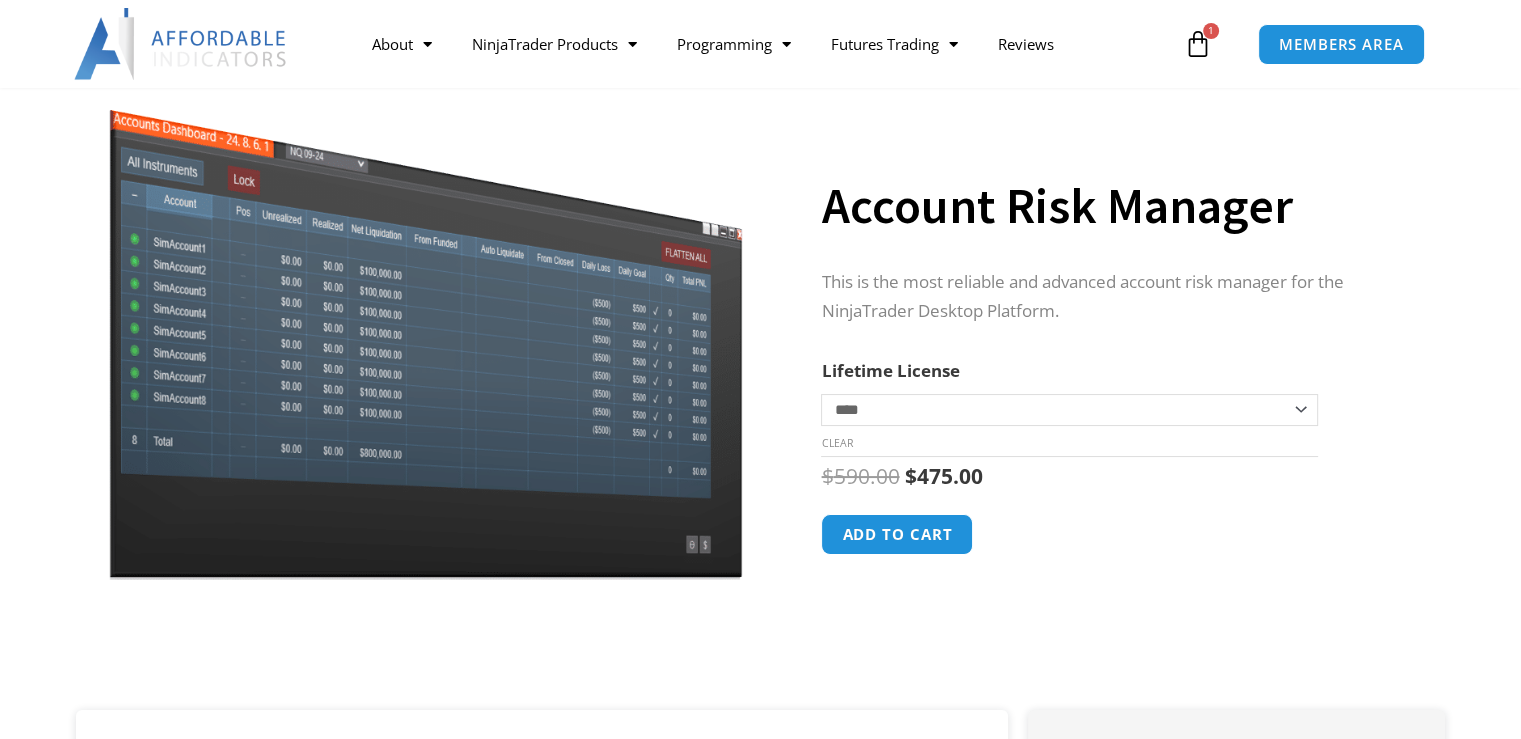 scroll, scrollTop: 0, scrollLeft: 0, axis: both 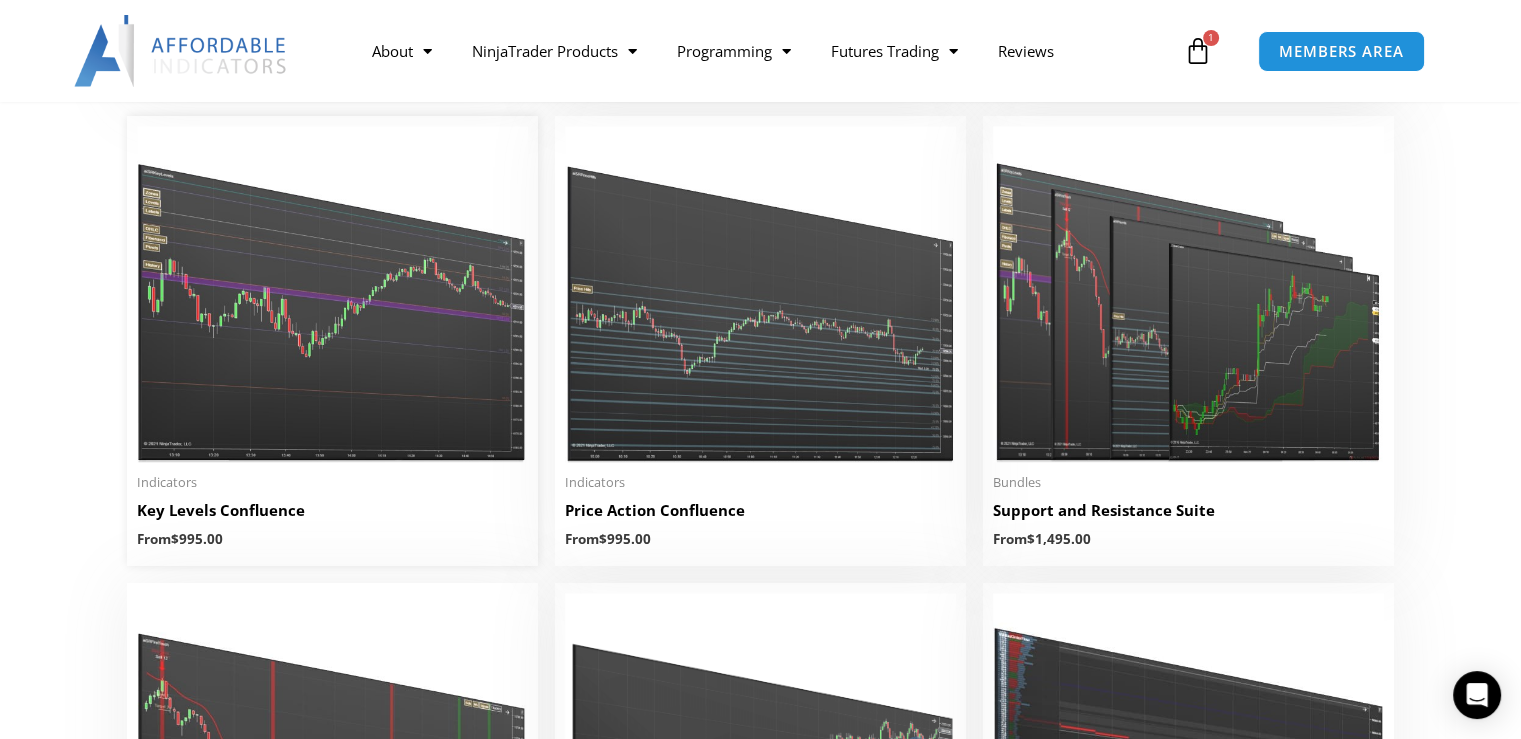 click at bounding box center (332, 294) 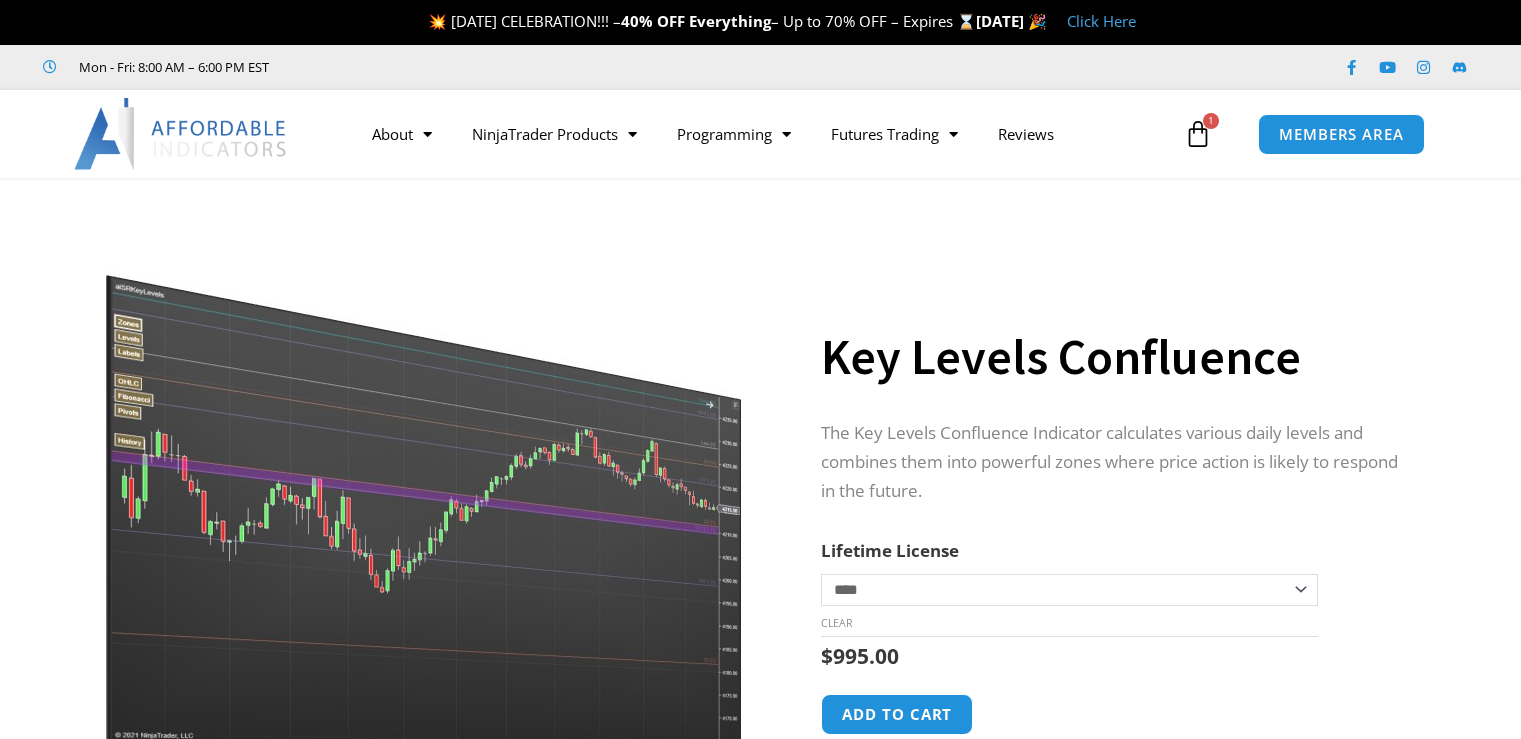 scroll, scrollTop: 0, scrollLeft: 0, axis: both 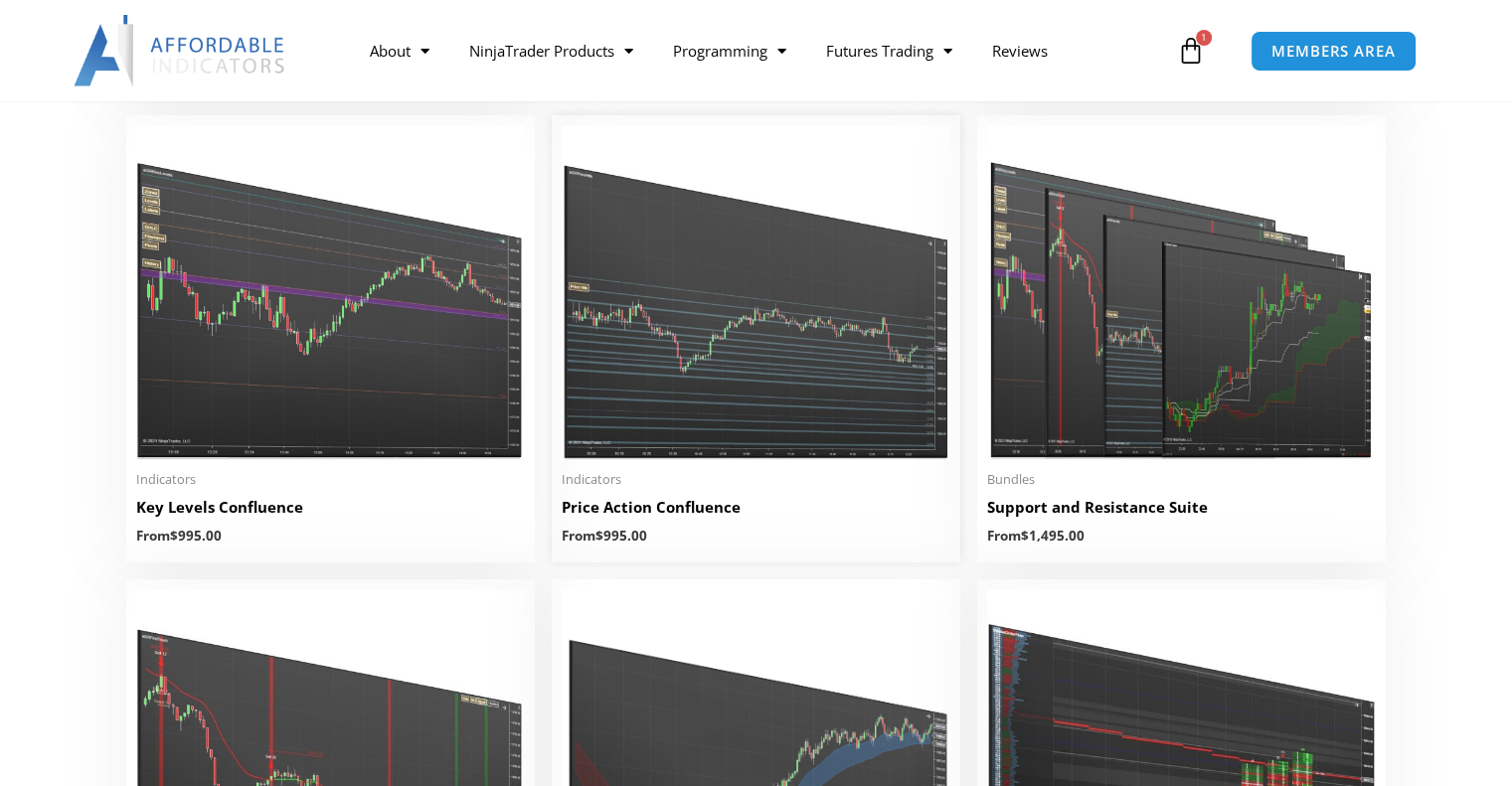 click at bounding box center (756, 292) 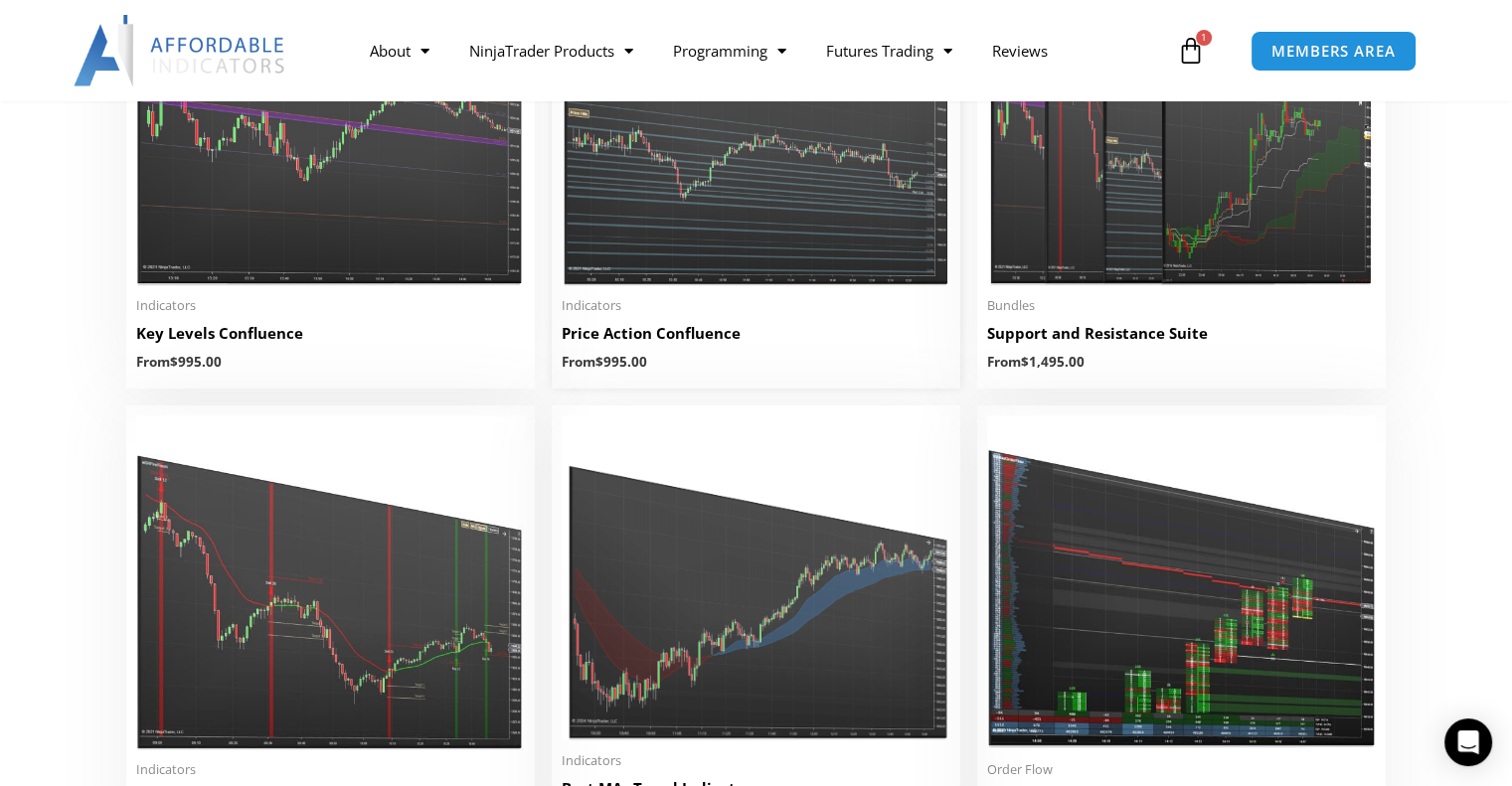 scroll, scrollTop: 2882, scrollLeft: 0, axis: vertical 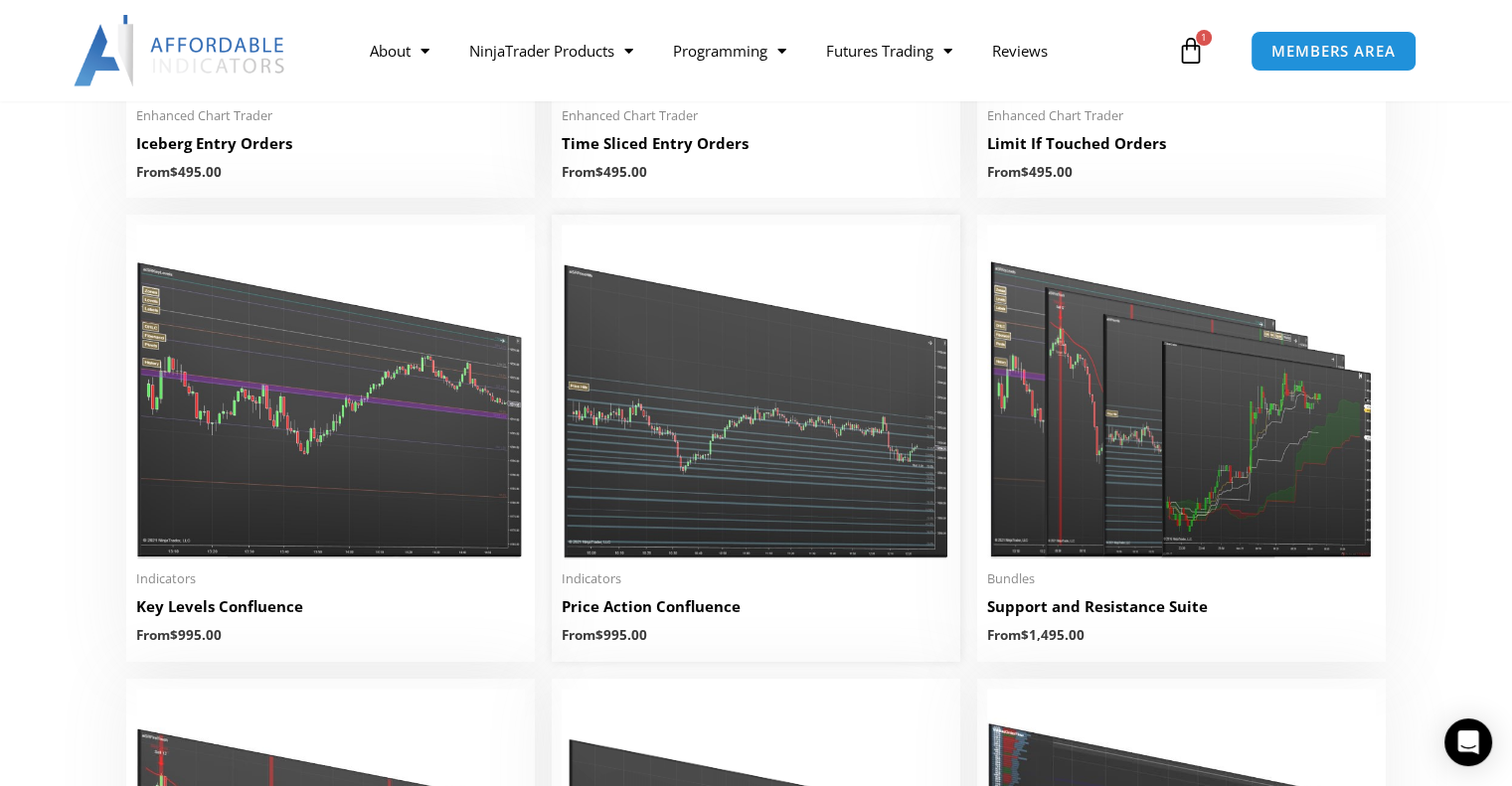 click at bounding box center [756, 392] 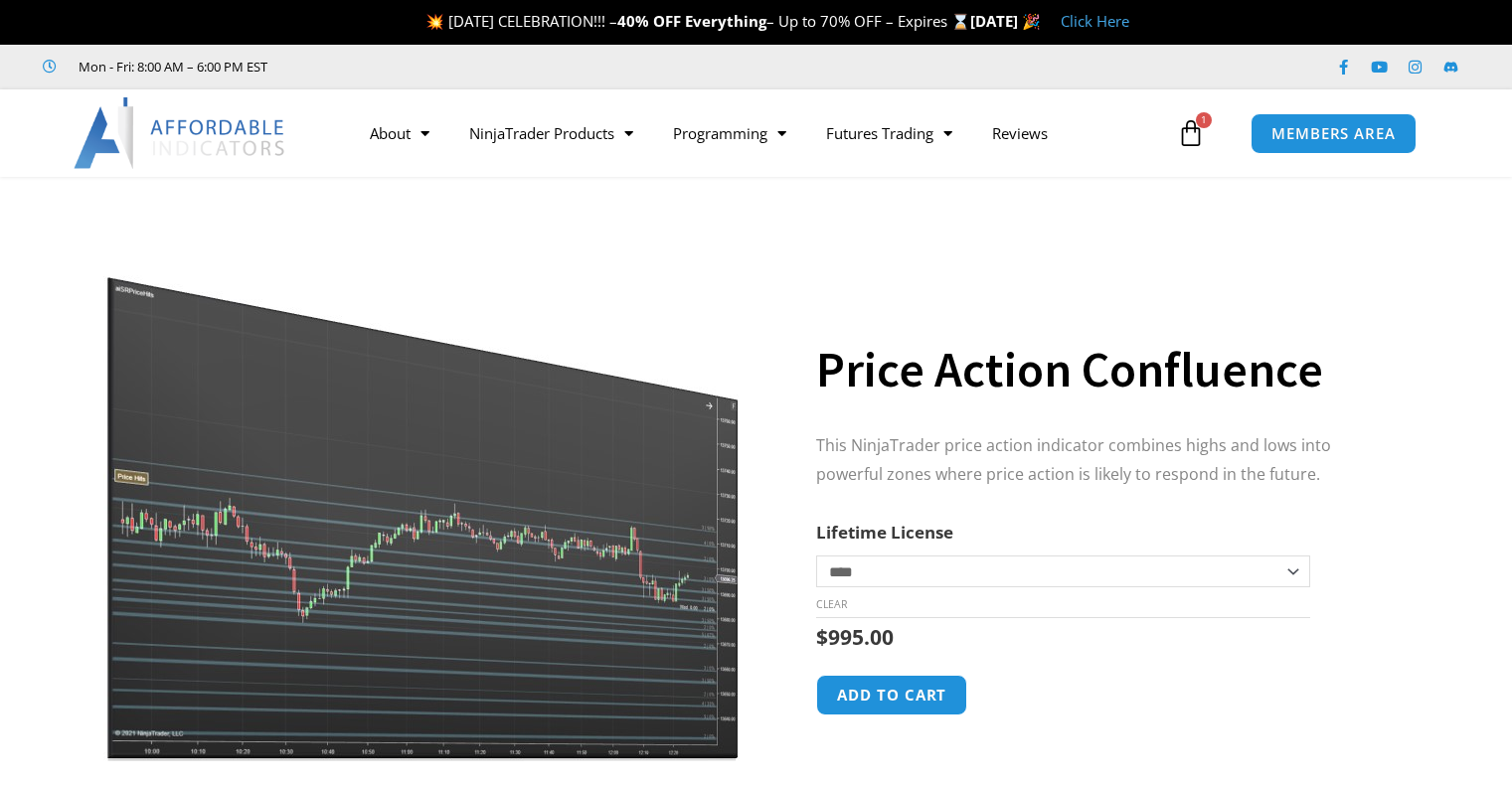 scroll, scrollTop: 0, scrollLeft: 0, axis: both 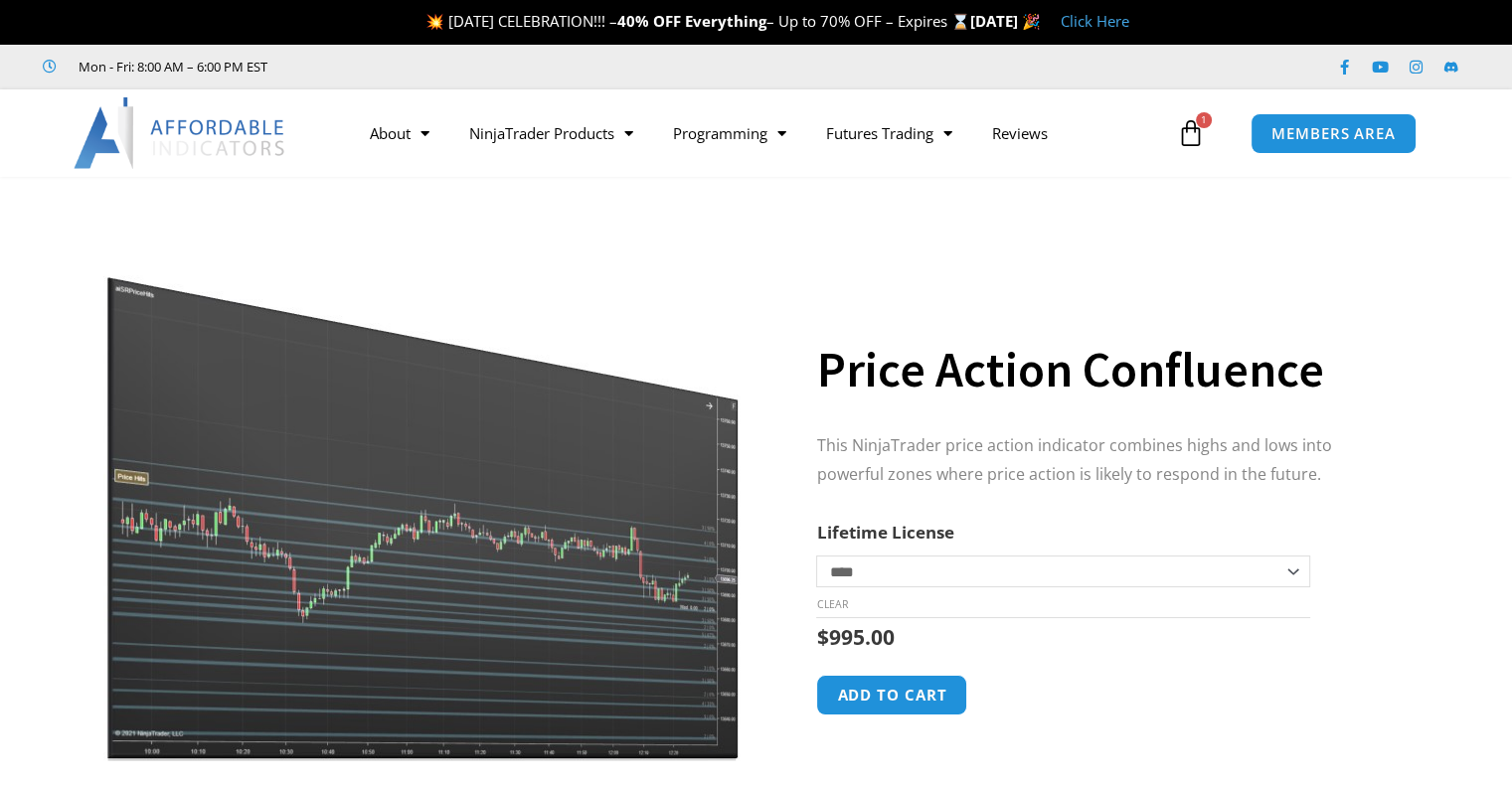 click on "Programming" 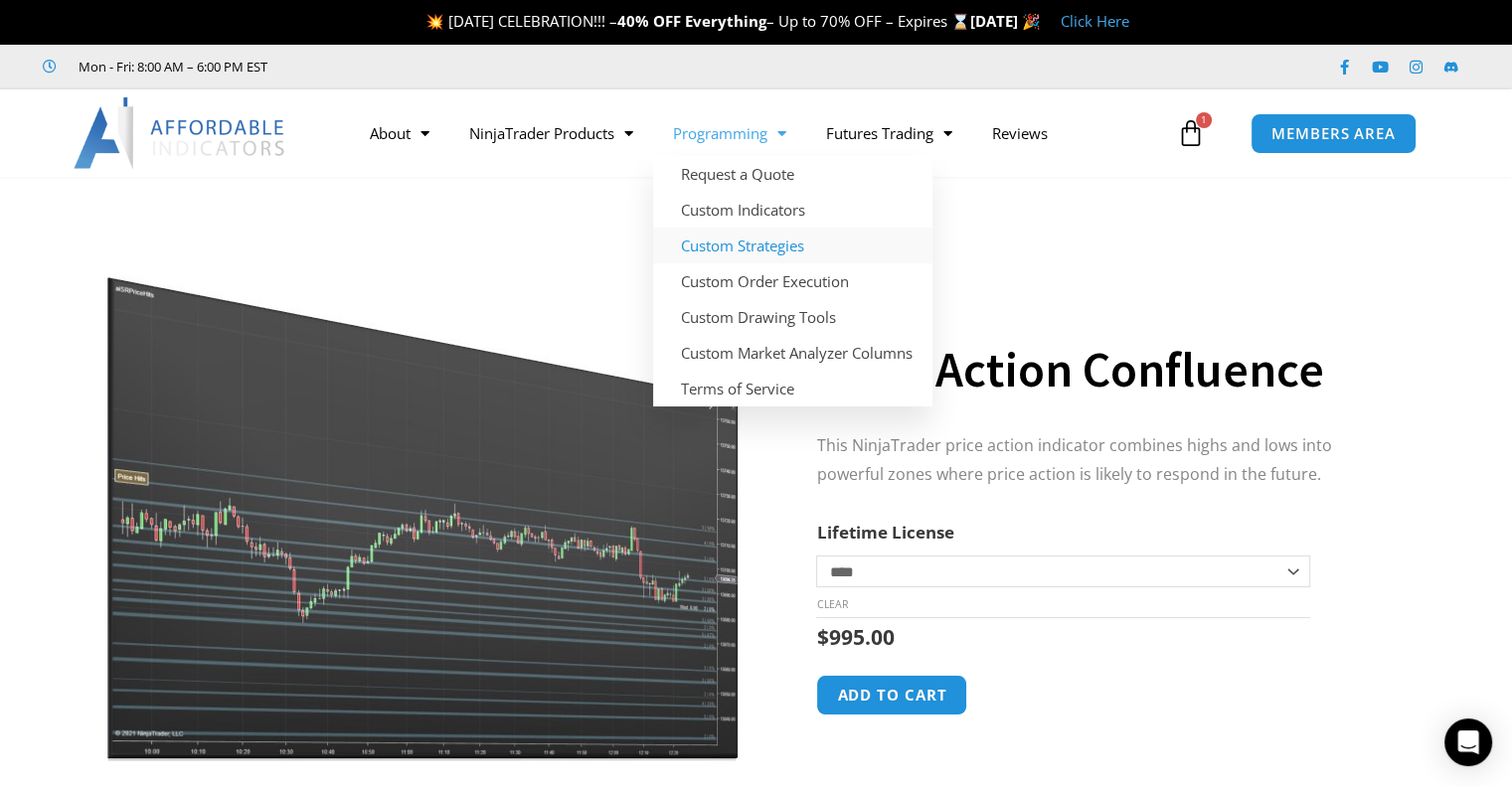 click on "Custom Strategies" 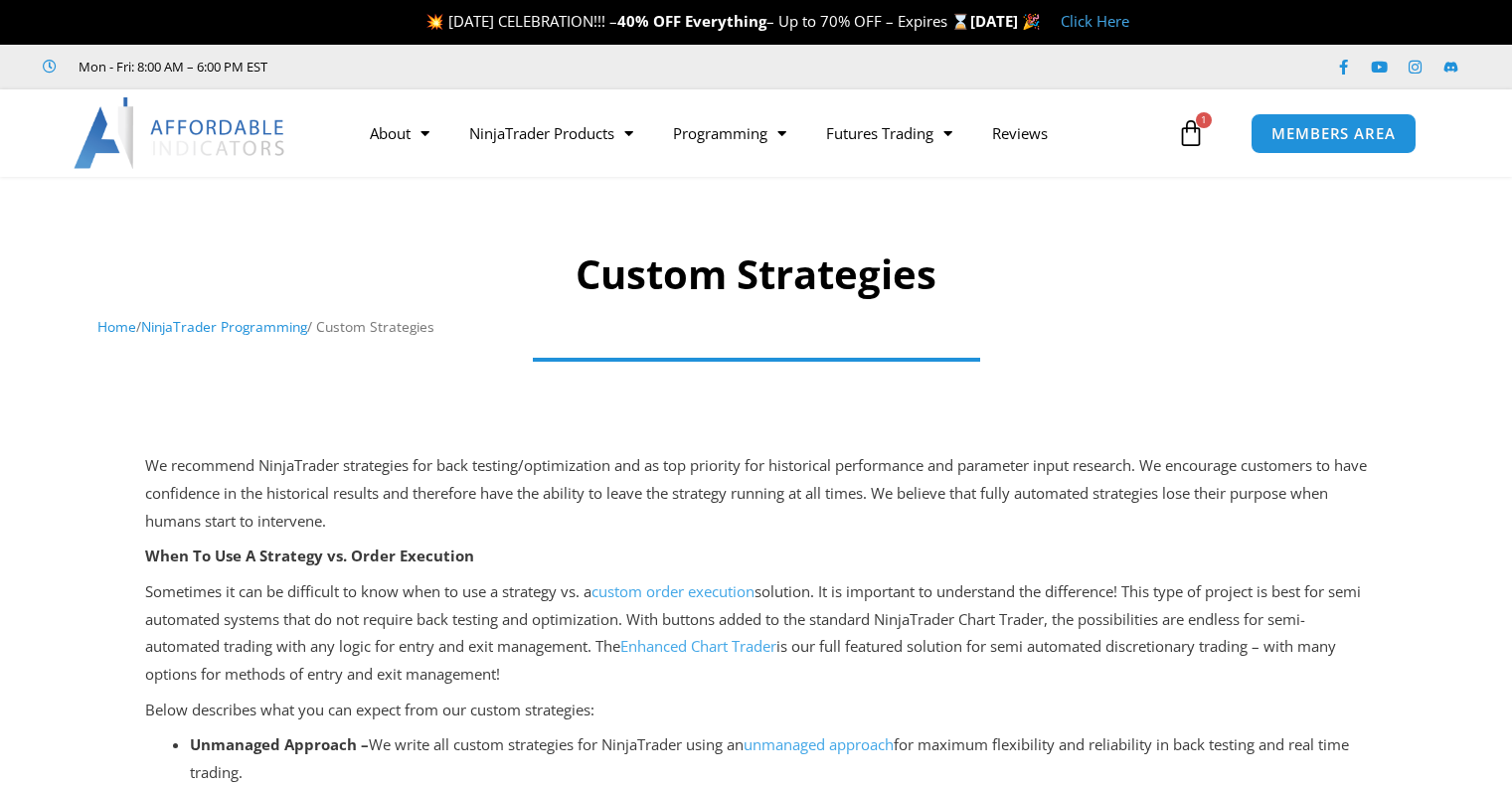 scroll, scrollTop: 0, scrollLeft: 0, axis: both 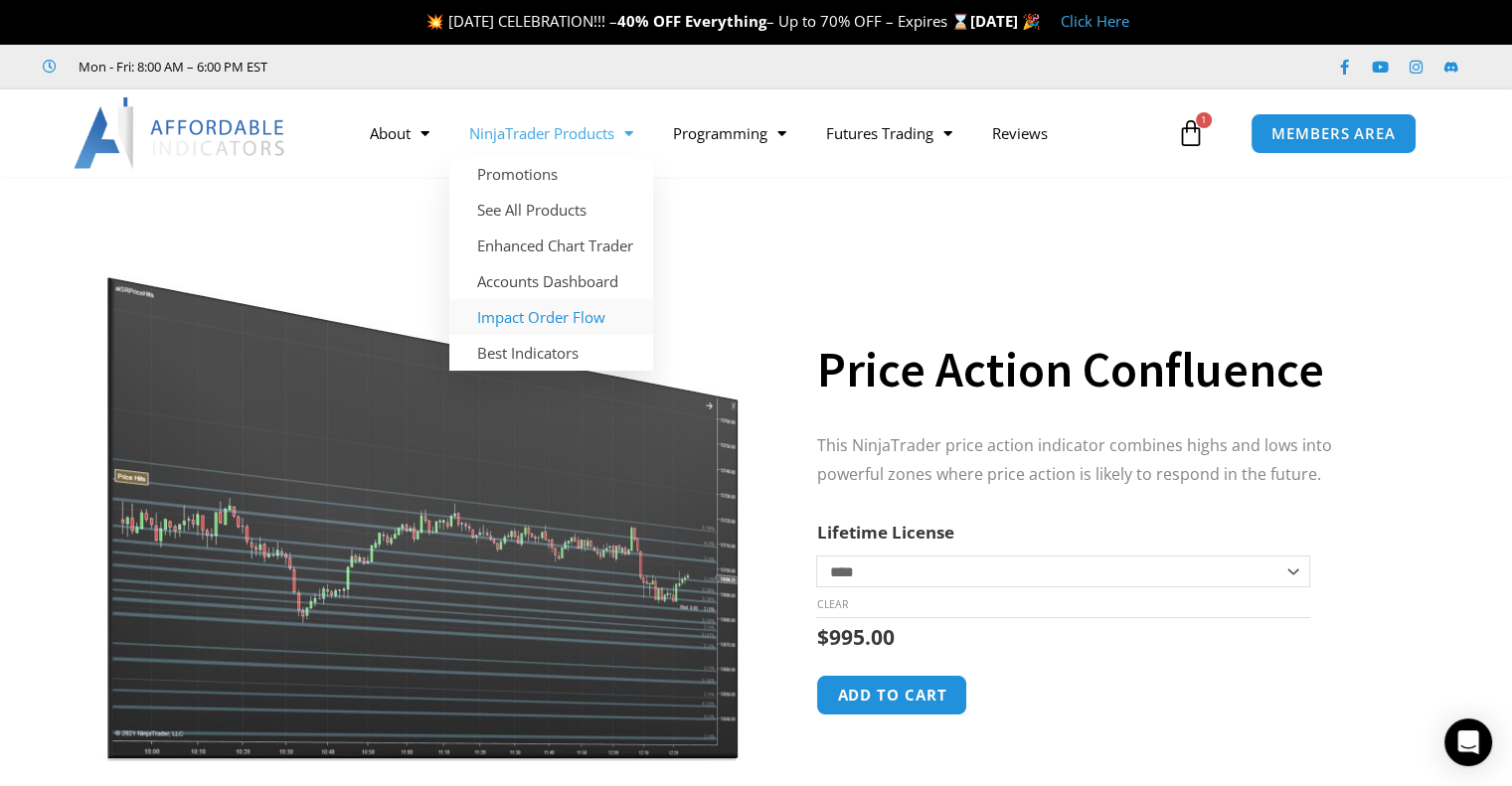 click on "Impact Order Flow" 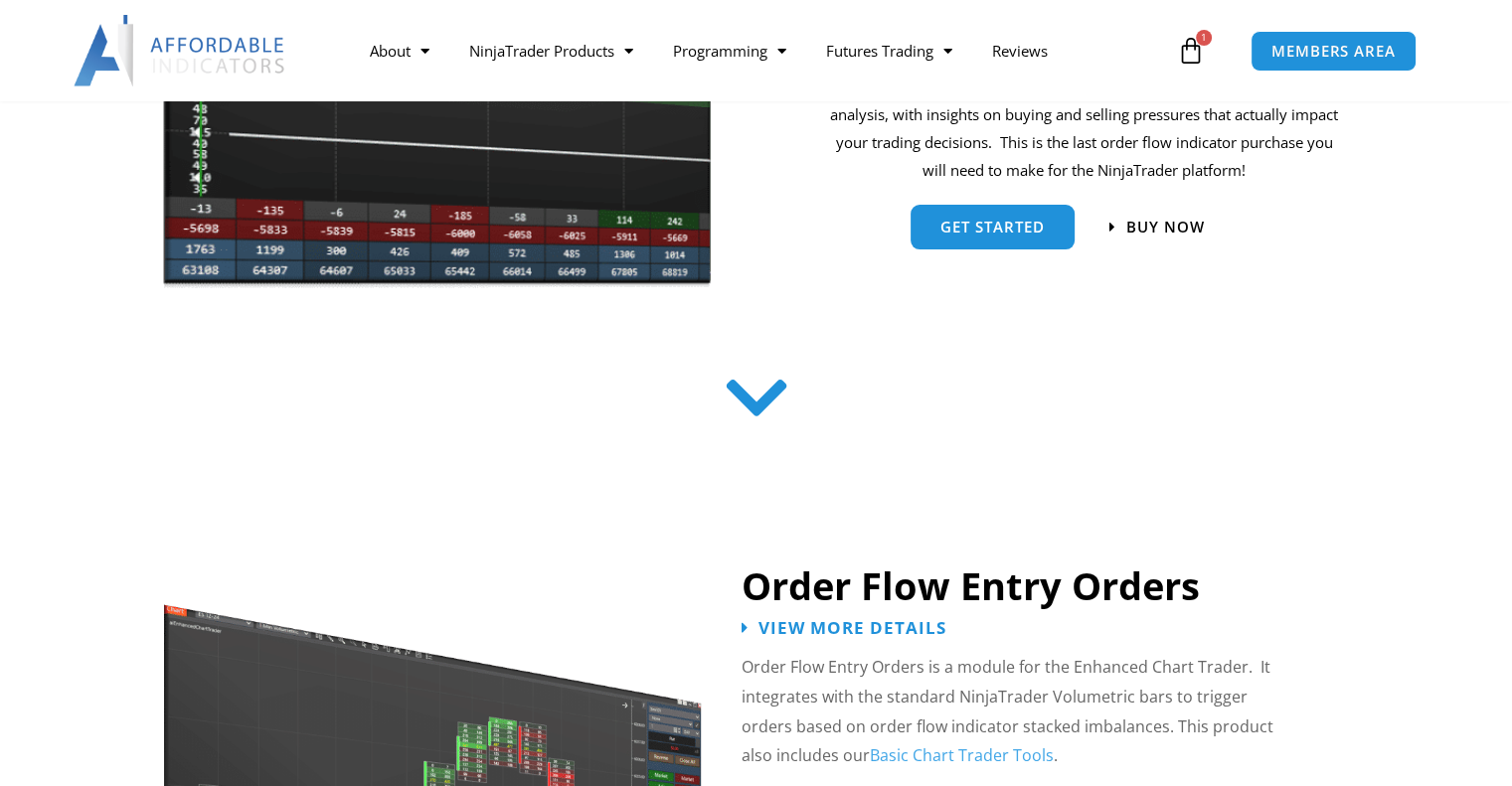 scroll, scrollTop: 1093, scrollLeft: 0, axis: vertical 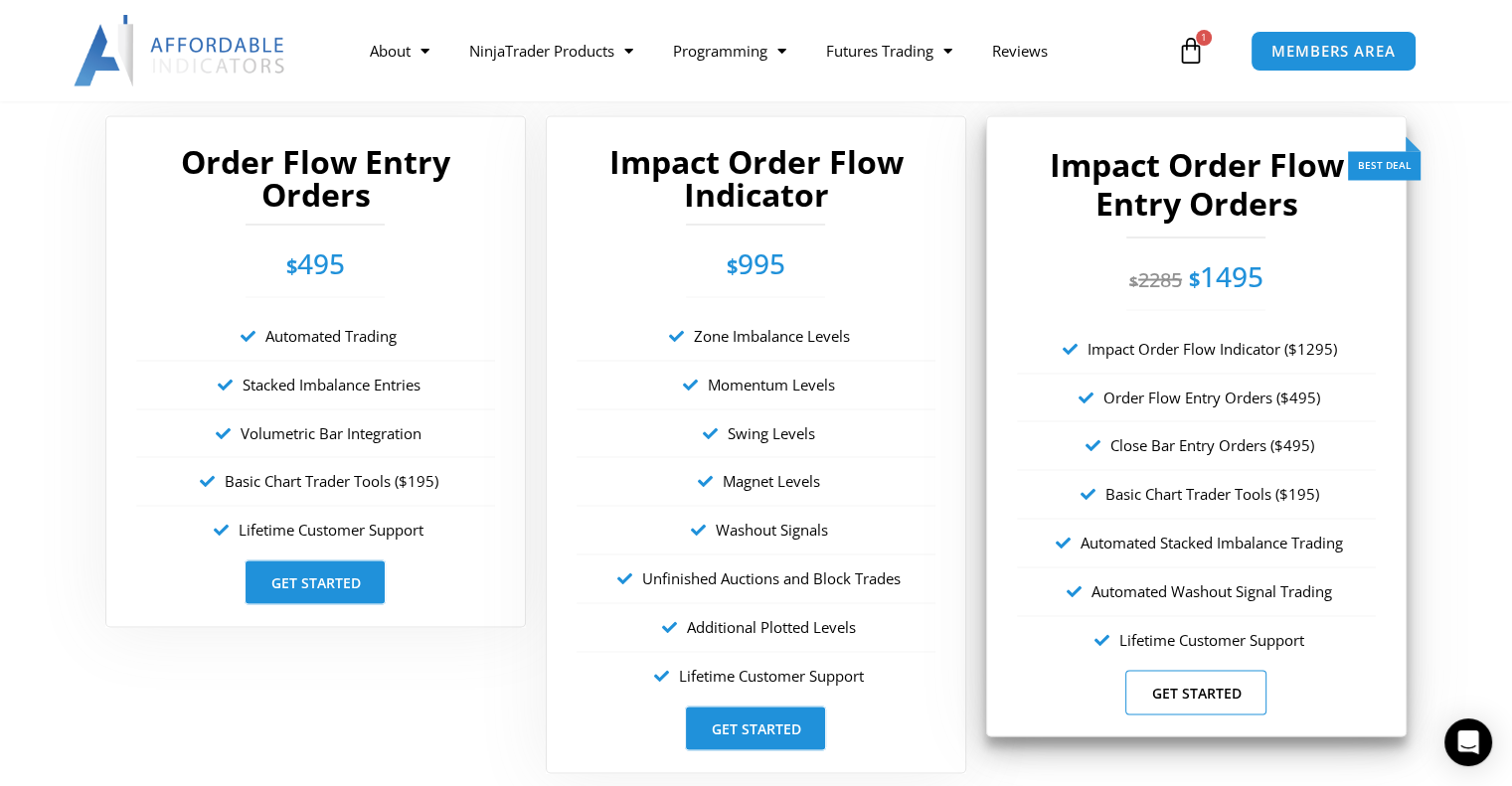 click on "Get Started" at bounding box center (1196, 692) 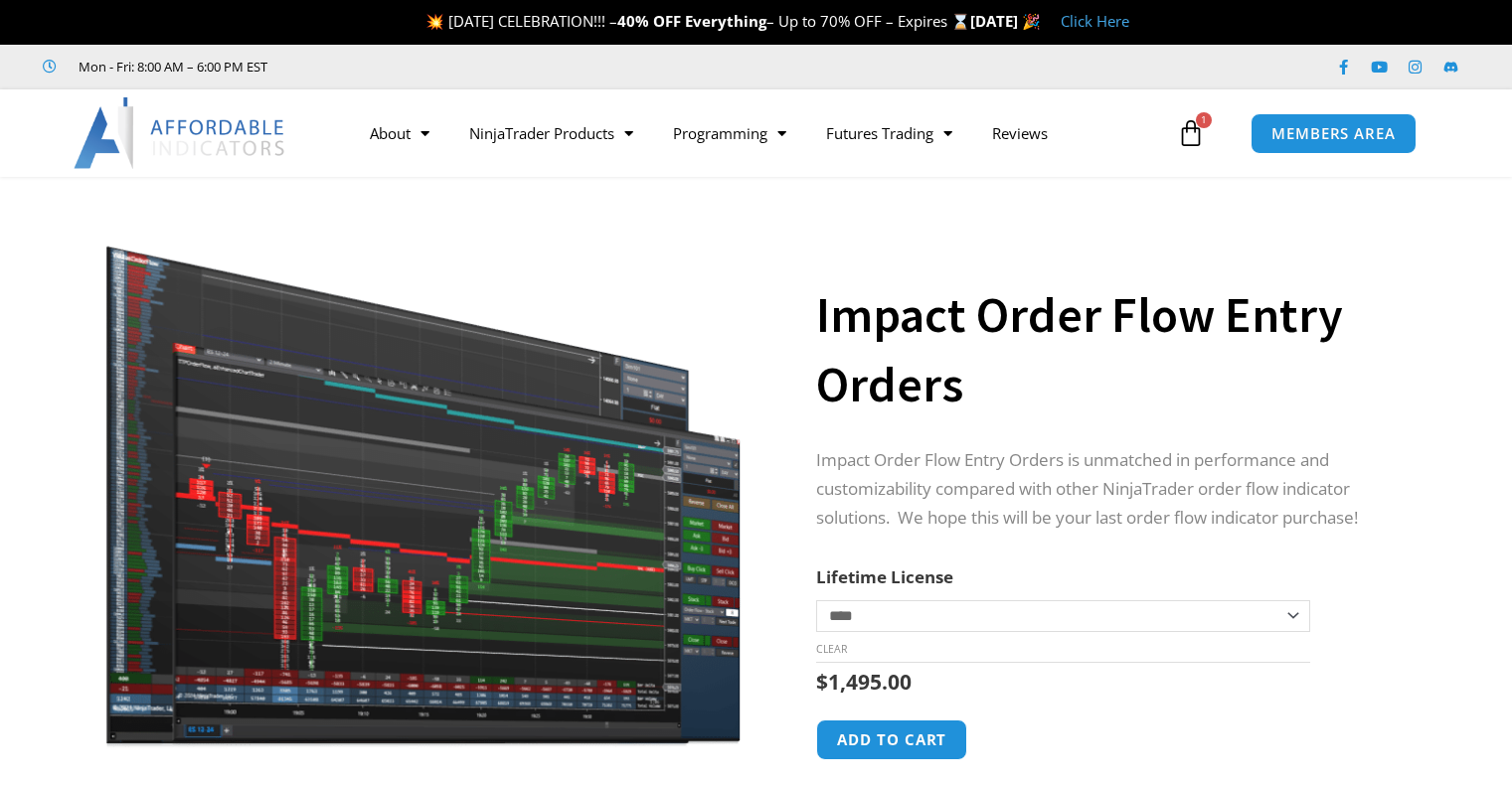 scroll, scrollTop: 0, scrollLeft: 0, axis: both 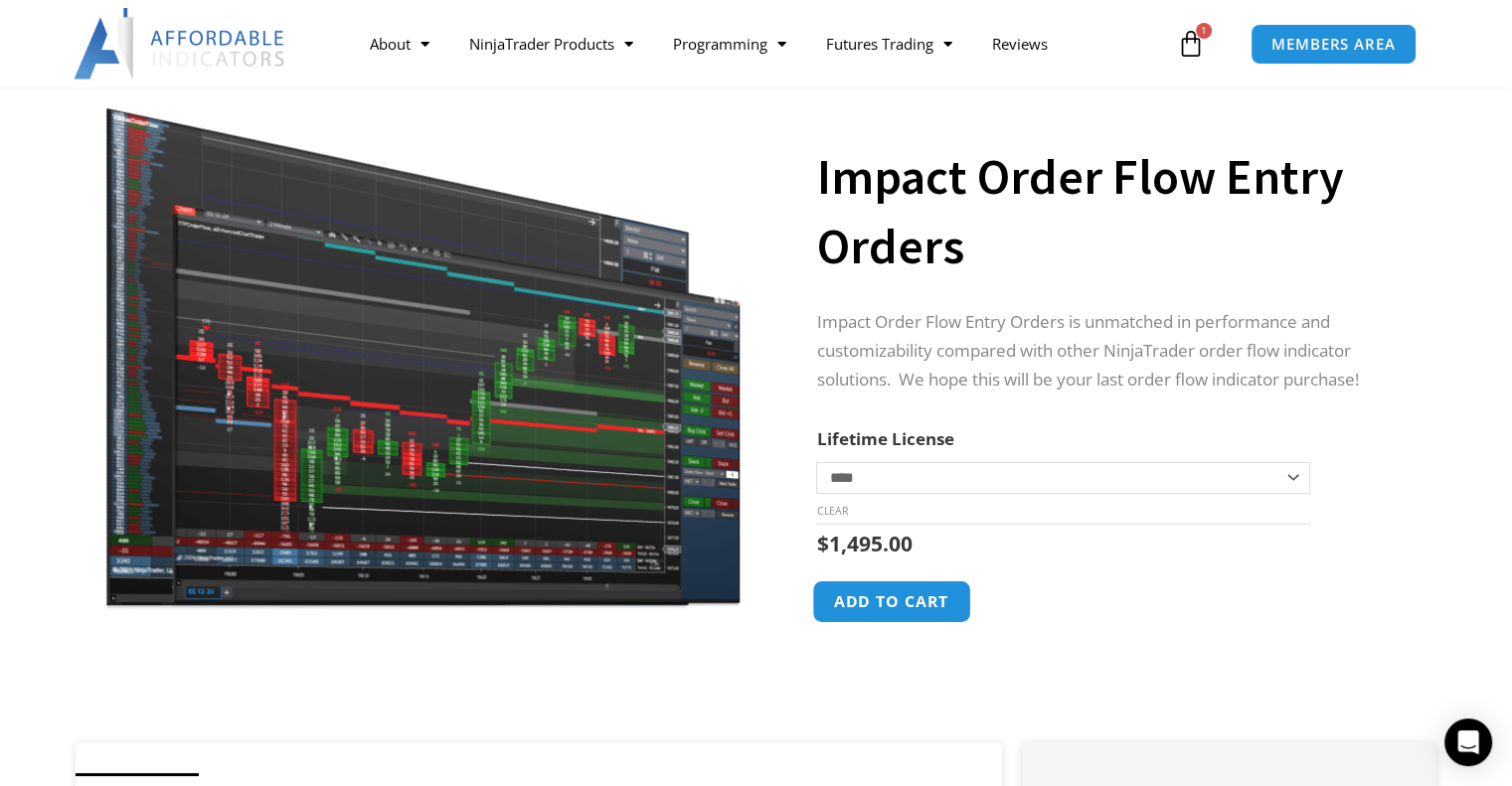 click on "Add to cart" 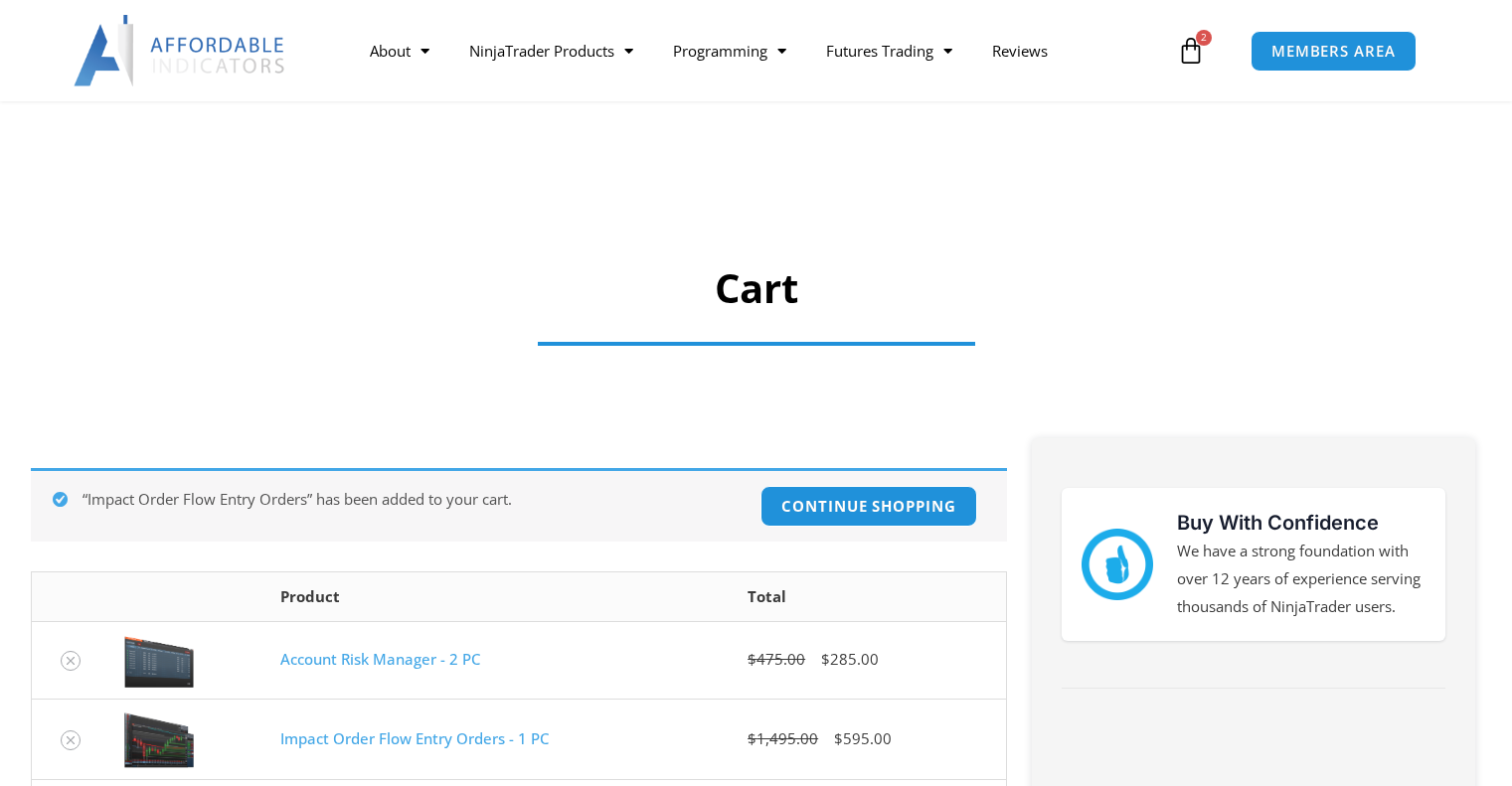 scroll, scrollTop: 397, scrollLeft: 0, axis: vertical 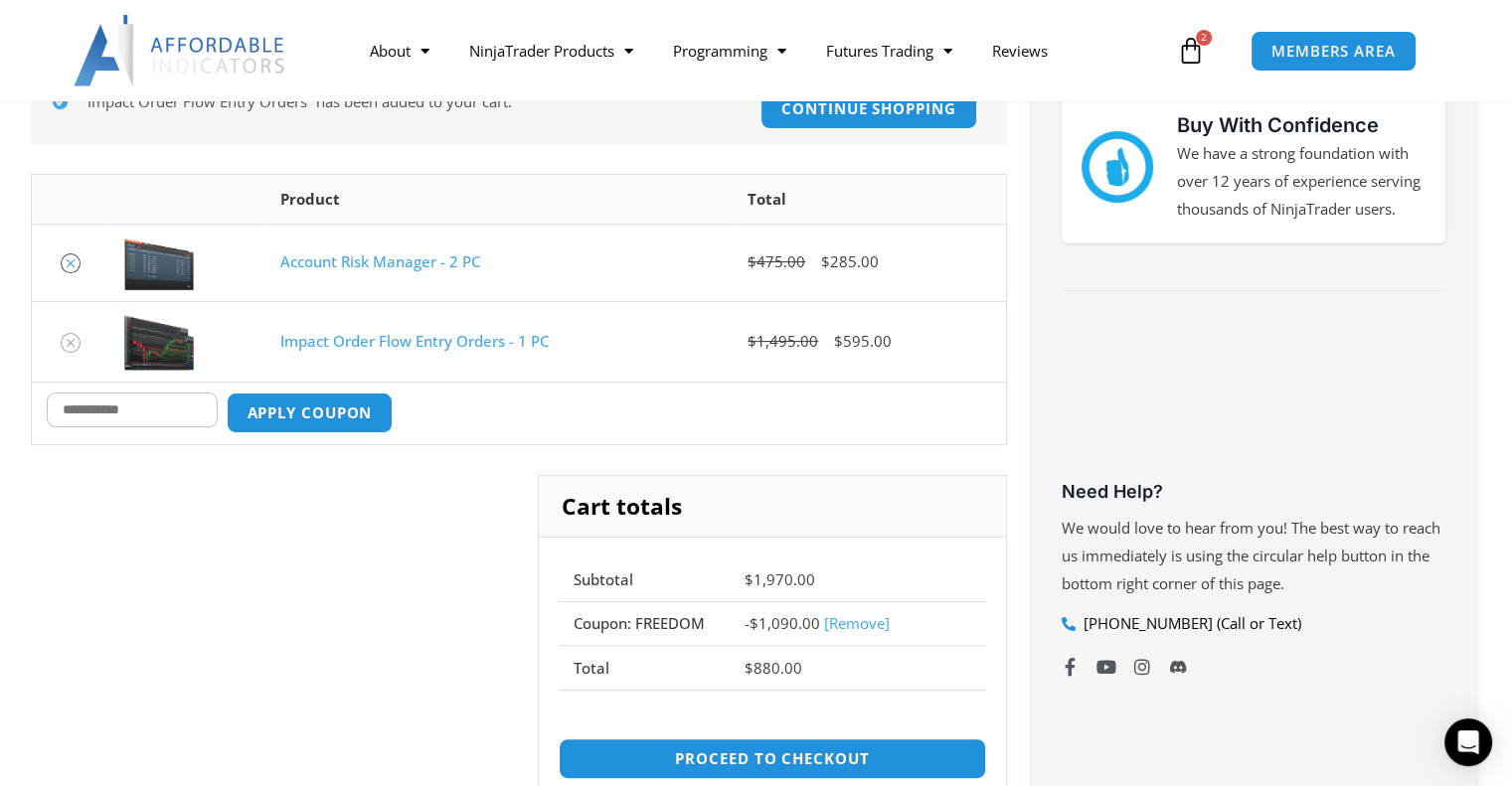 click 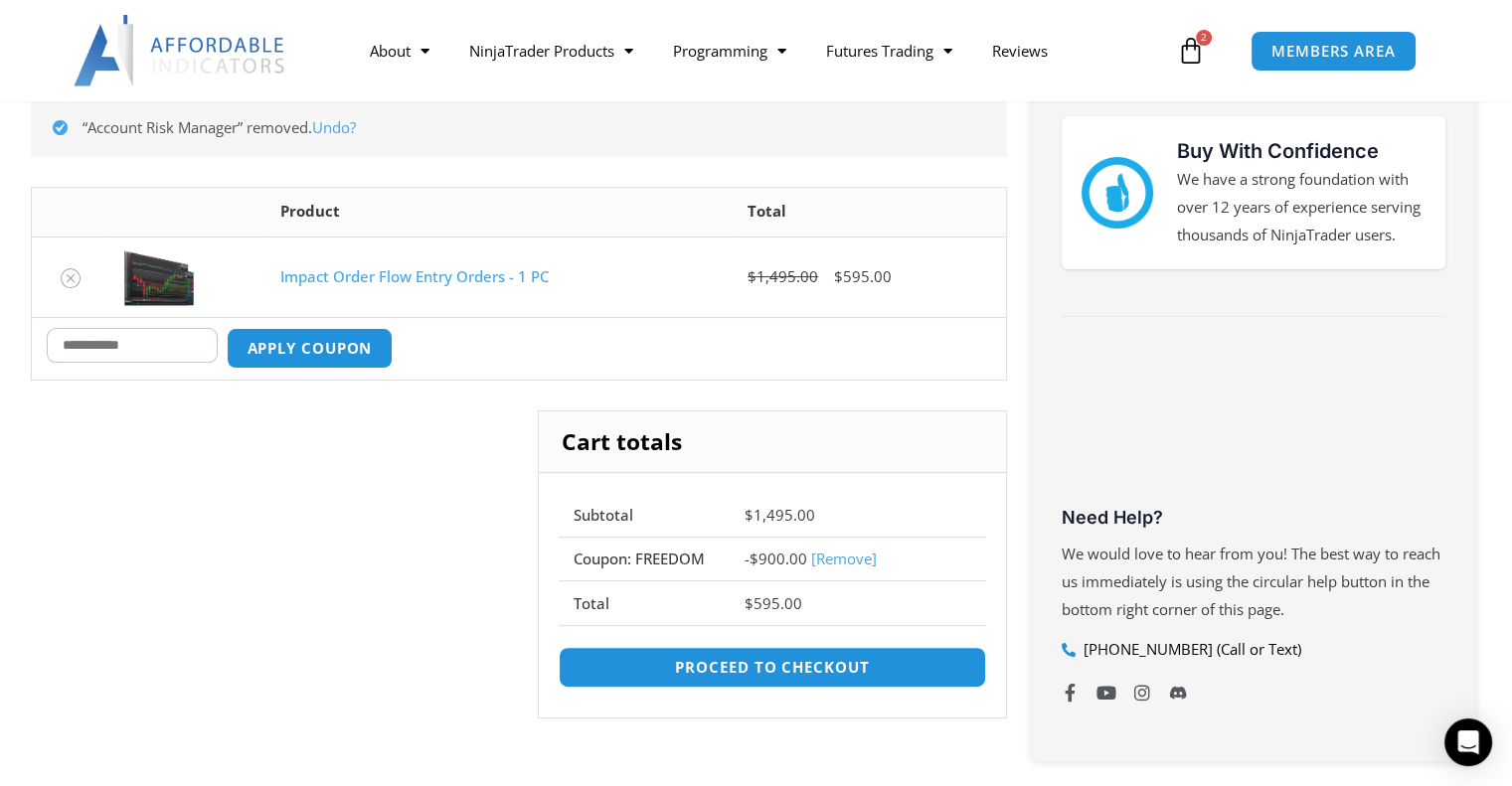 scroll, scrollTop: 369, scrollLeft: 0, axis: vertical 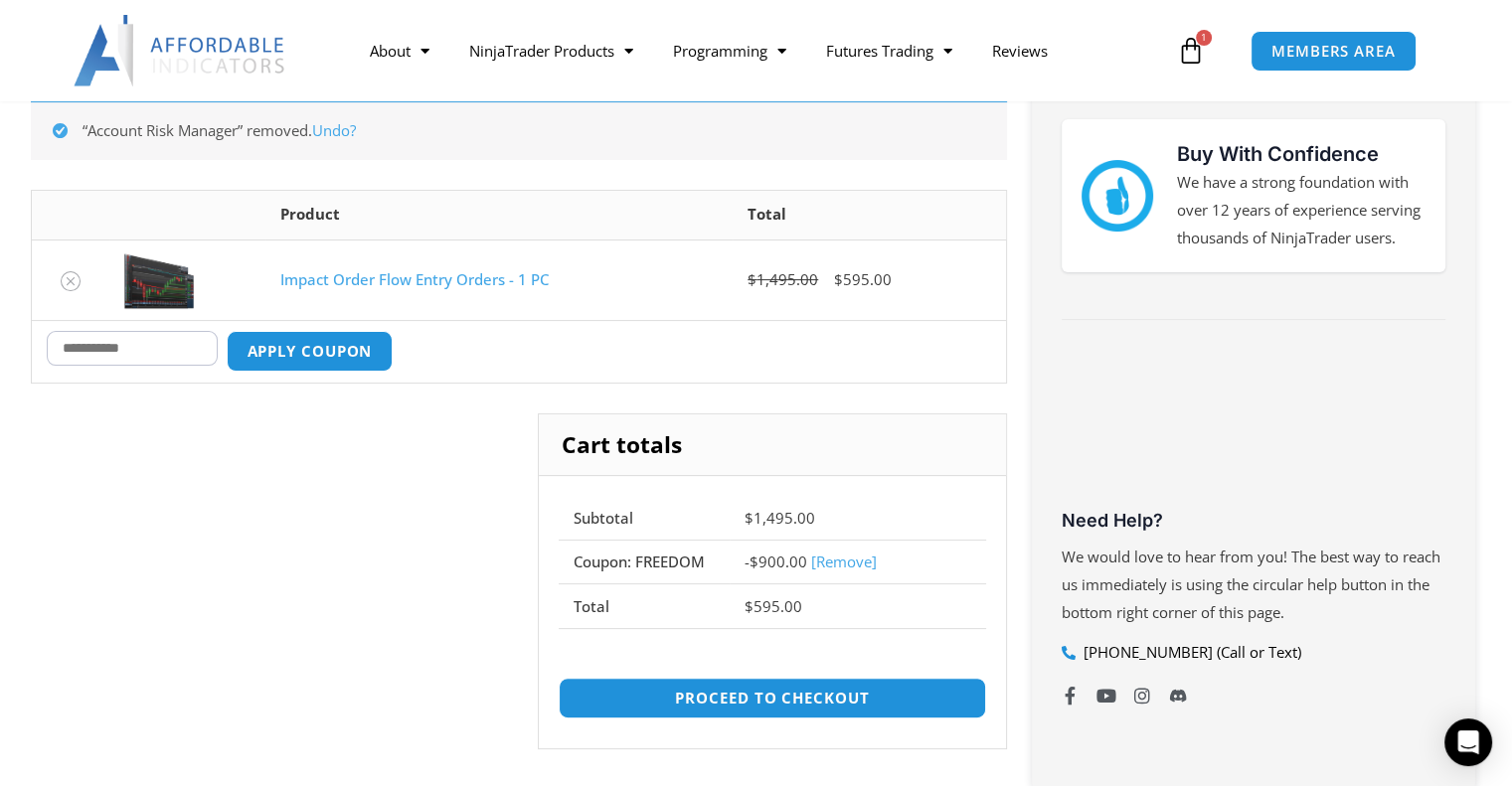 click on "“Account Risk Manager” removed.  Undo?
Remove item
Thumbnail image
Product
Total
Impact Order Flow Entry Orders - 1 PC
$ 1,495.00      $ 595.00
Coupon:     Apply coupon
Update cart
Cart totals
Subtotal
$ 1,495.00
Coupon: FREEDOM
- $ 900.00   [Remove]
Total
$ 595.00
Proceed to checkout
Buy With Confidence We have a strong foundation with over 12 years of experience serving thousands of NinjaTrader users." at bounding box center [756, 439] 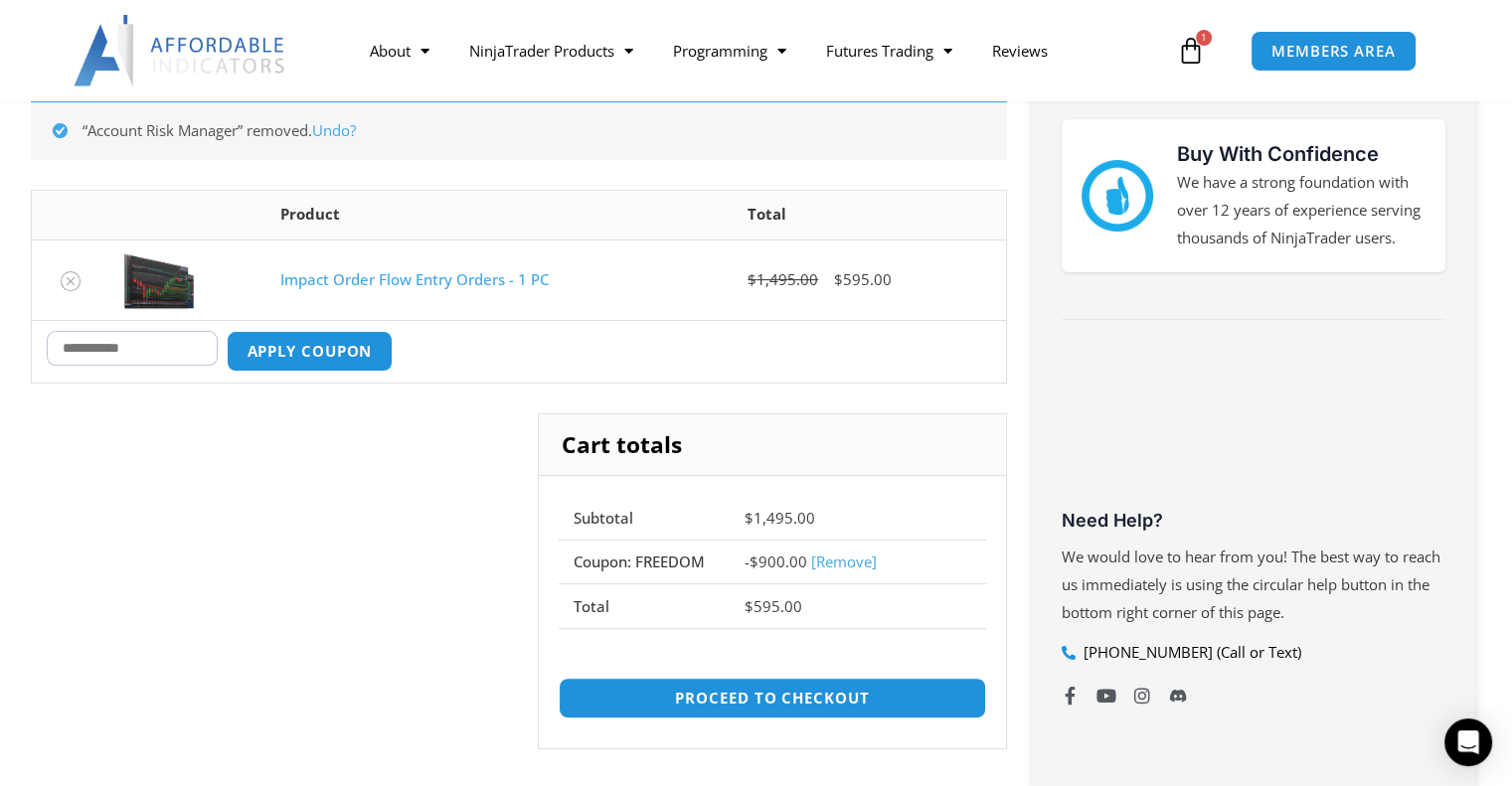 click on "Impact Order Flow Entry Orders - 1 PC" at bounding box center [415, 279] 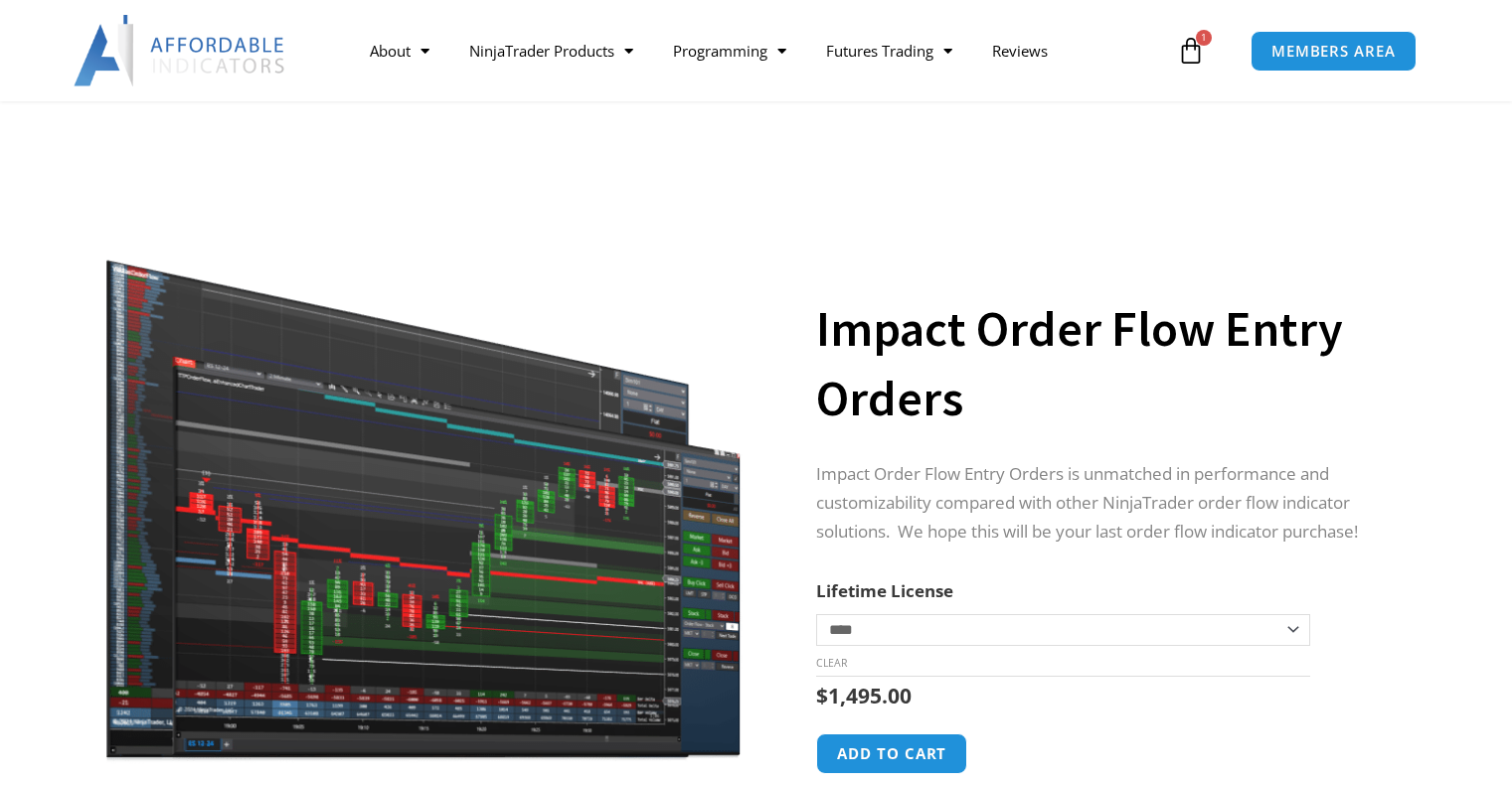 scroll, scrollTop: 397, scrollLeft: 0, axis: vertical 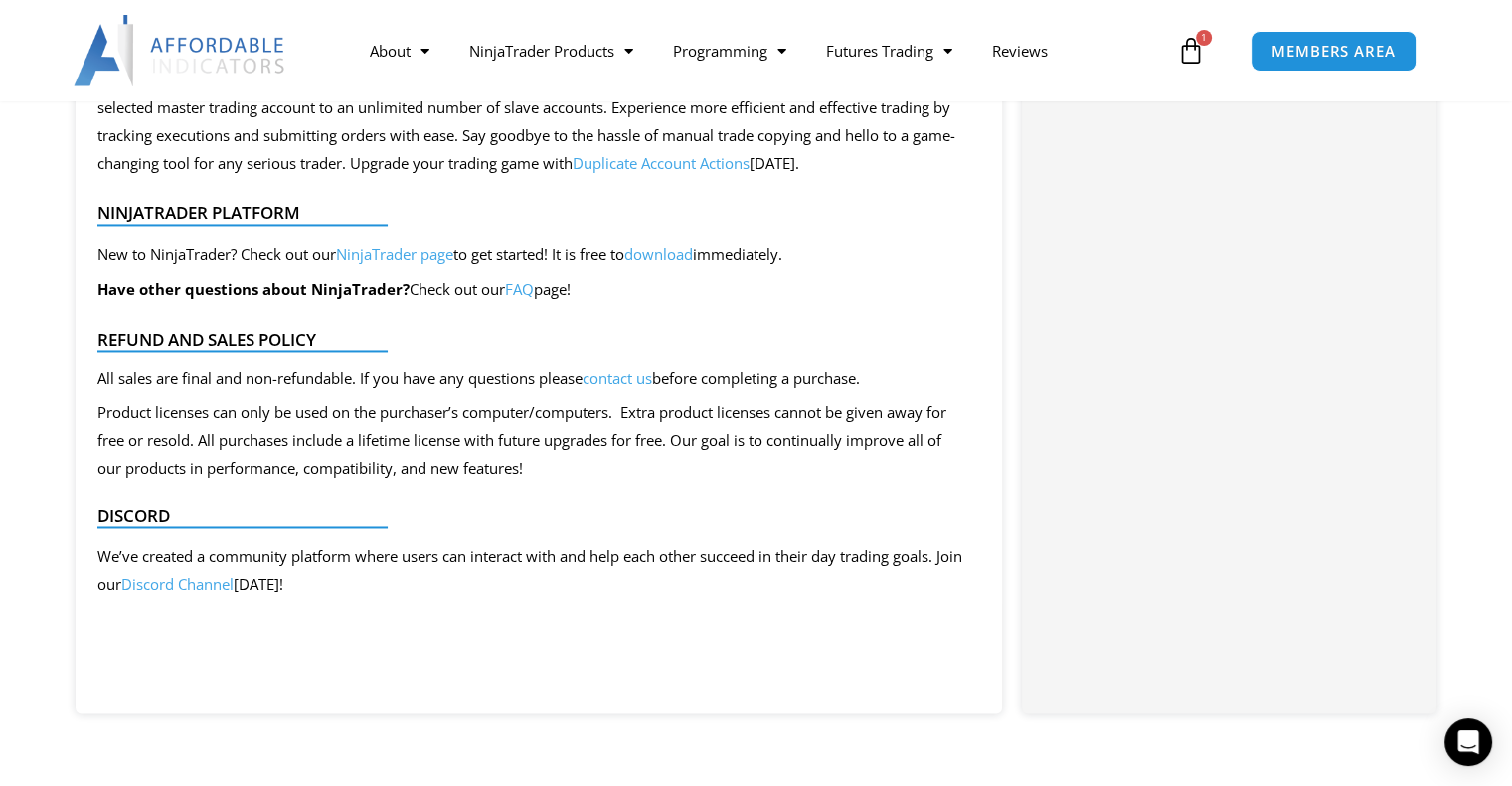 click on "contact us" at bounding box center [617, 378] 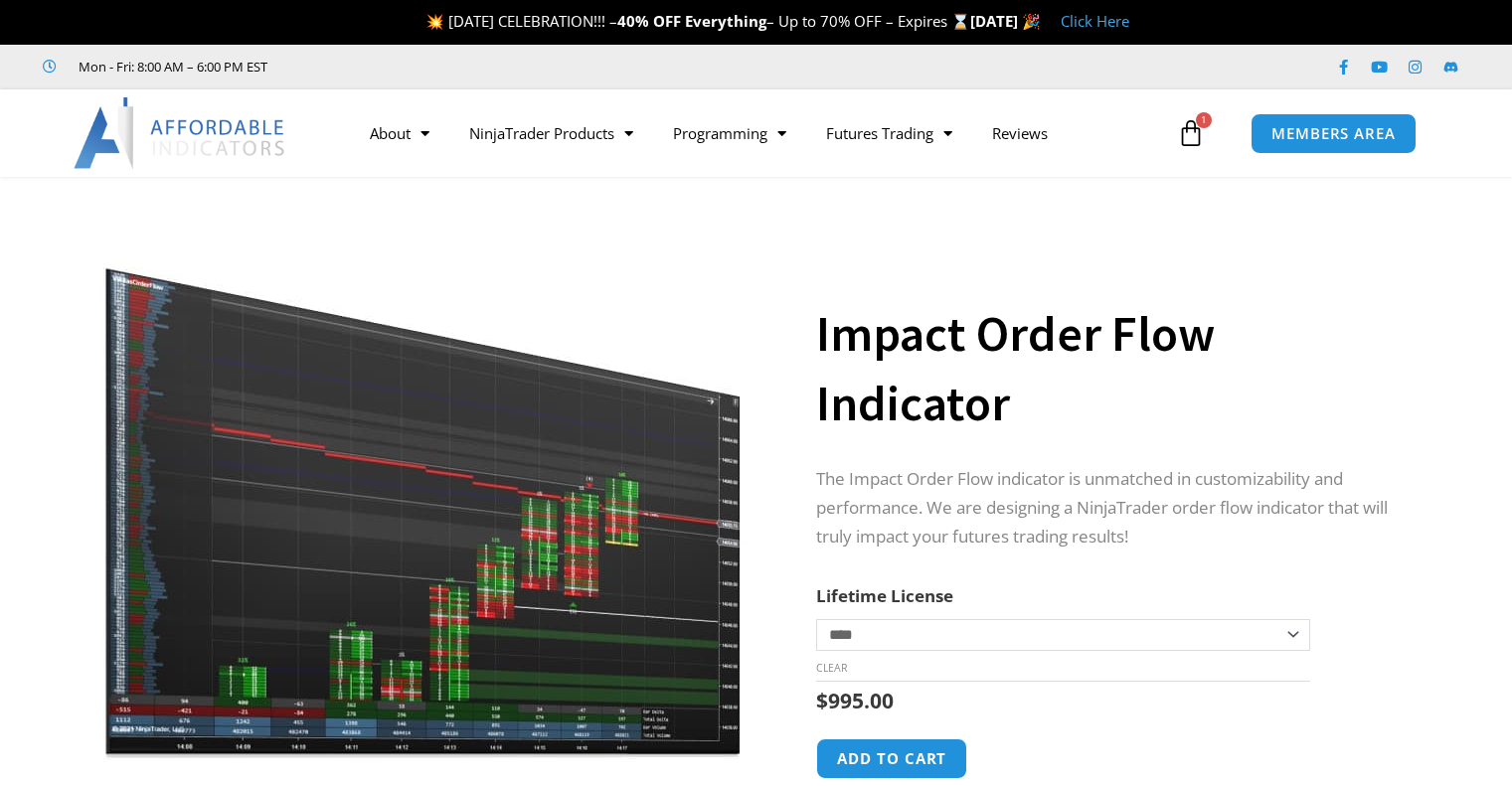 scroll, scrollTop: 0, scrollLeft: 0, axis: both 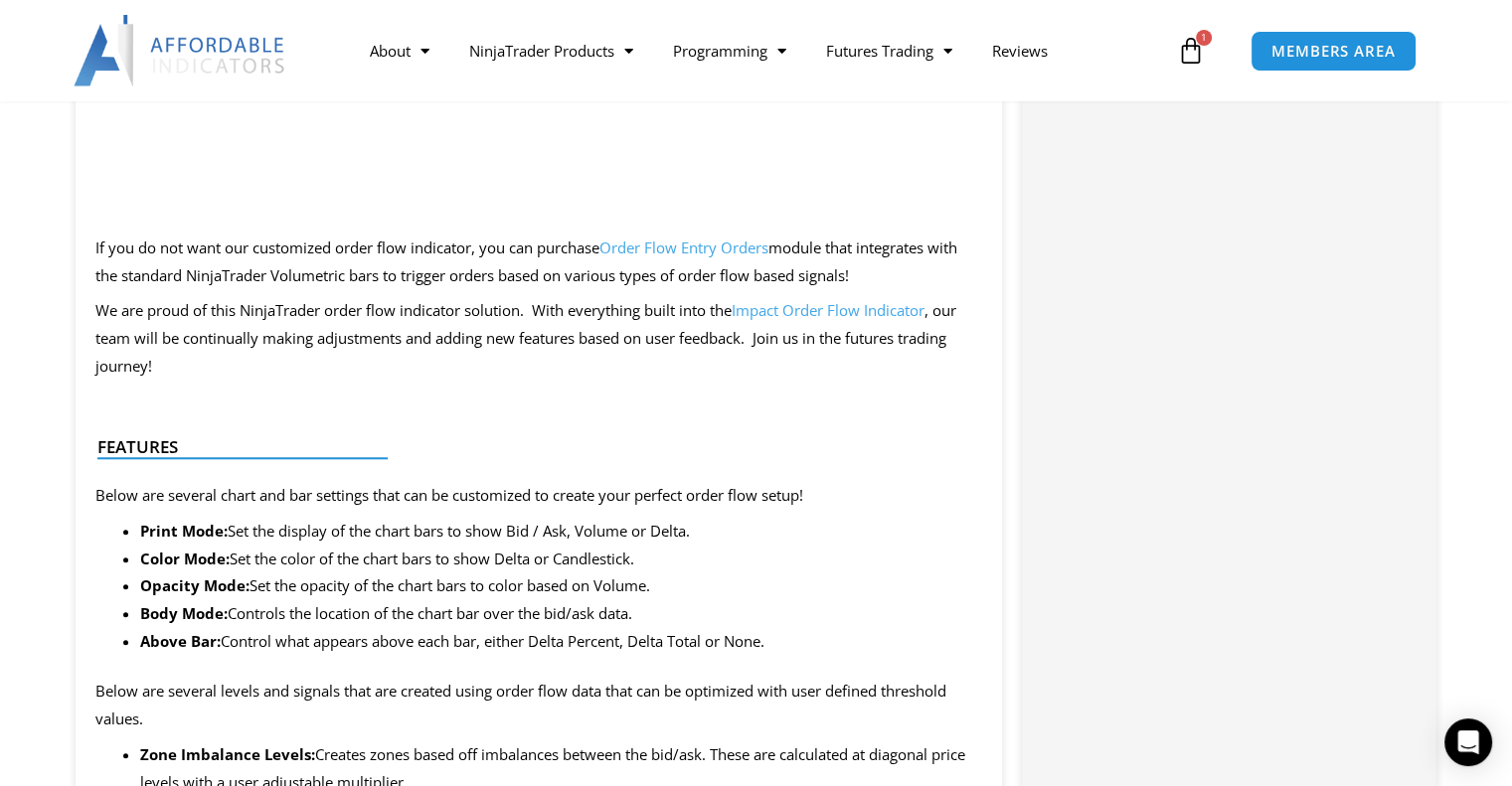 click on "Order Flow Entry Orders" at bounding box center [684, 247] 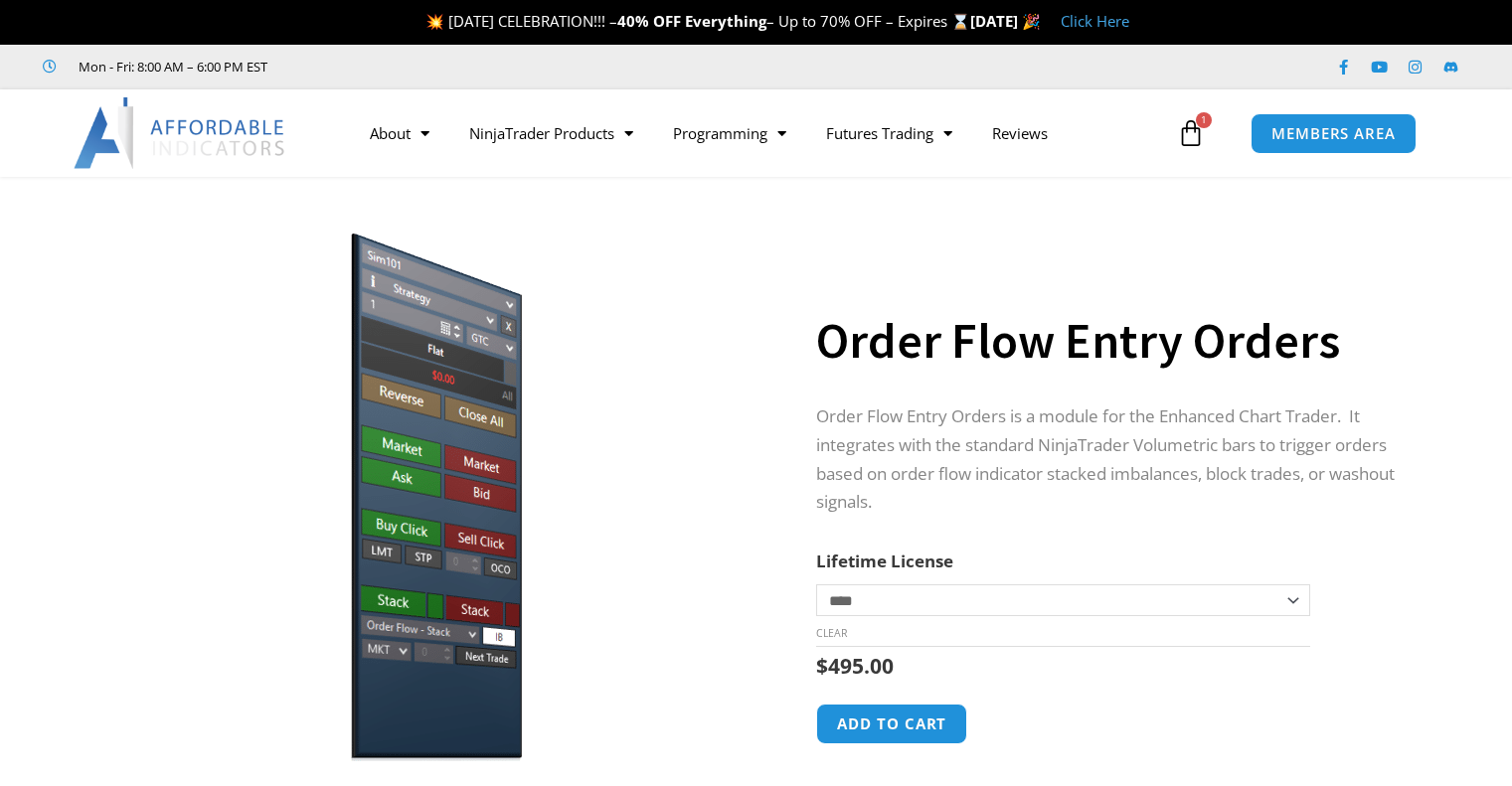scroll, scrollTop: 0, scrollLeft: 0, axis: both 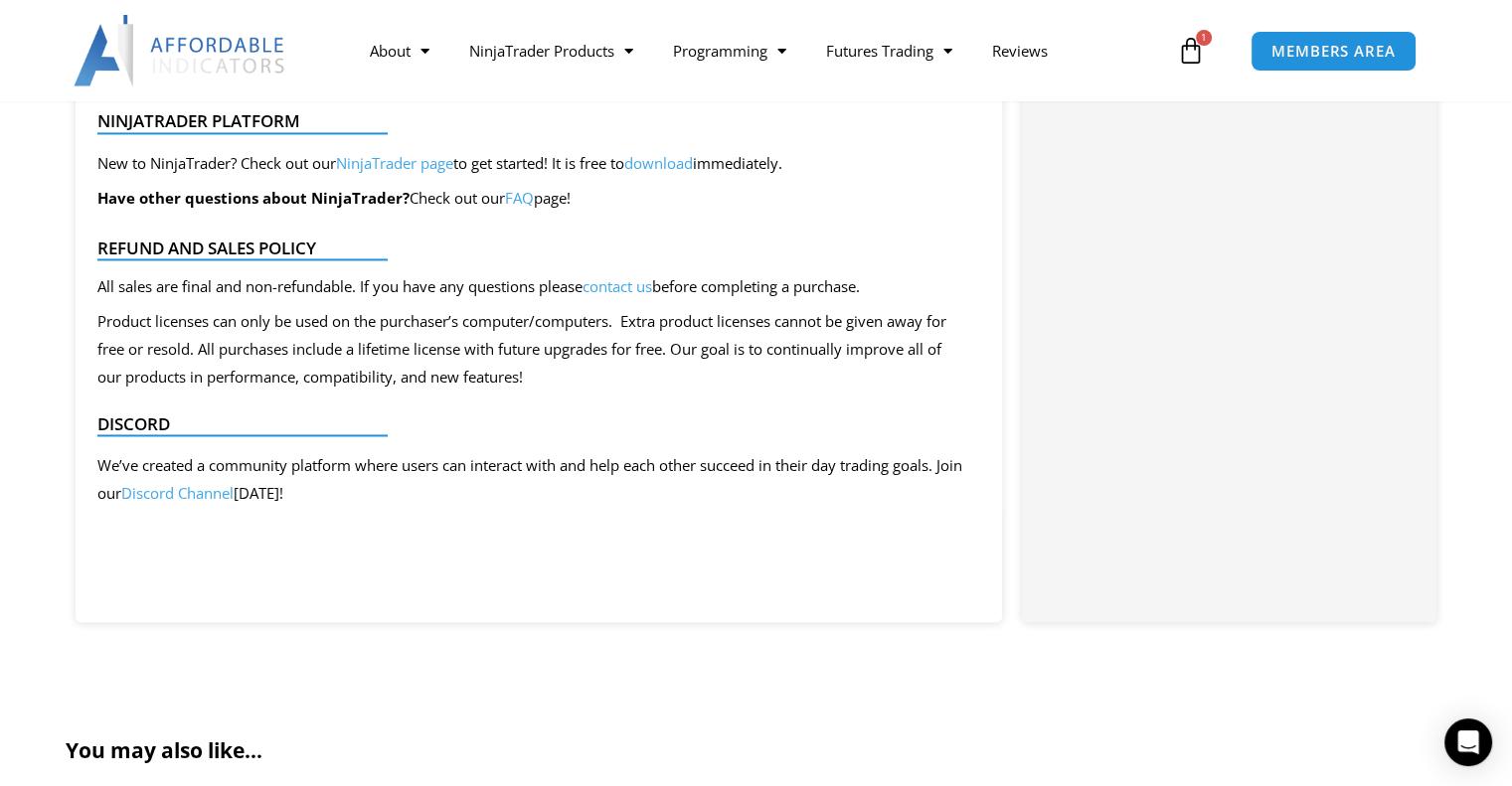 click on "Discord Channel" at bounding box center [177, 493] 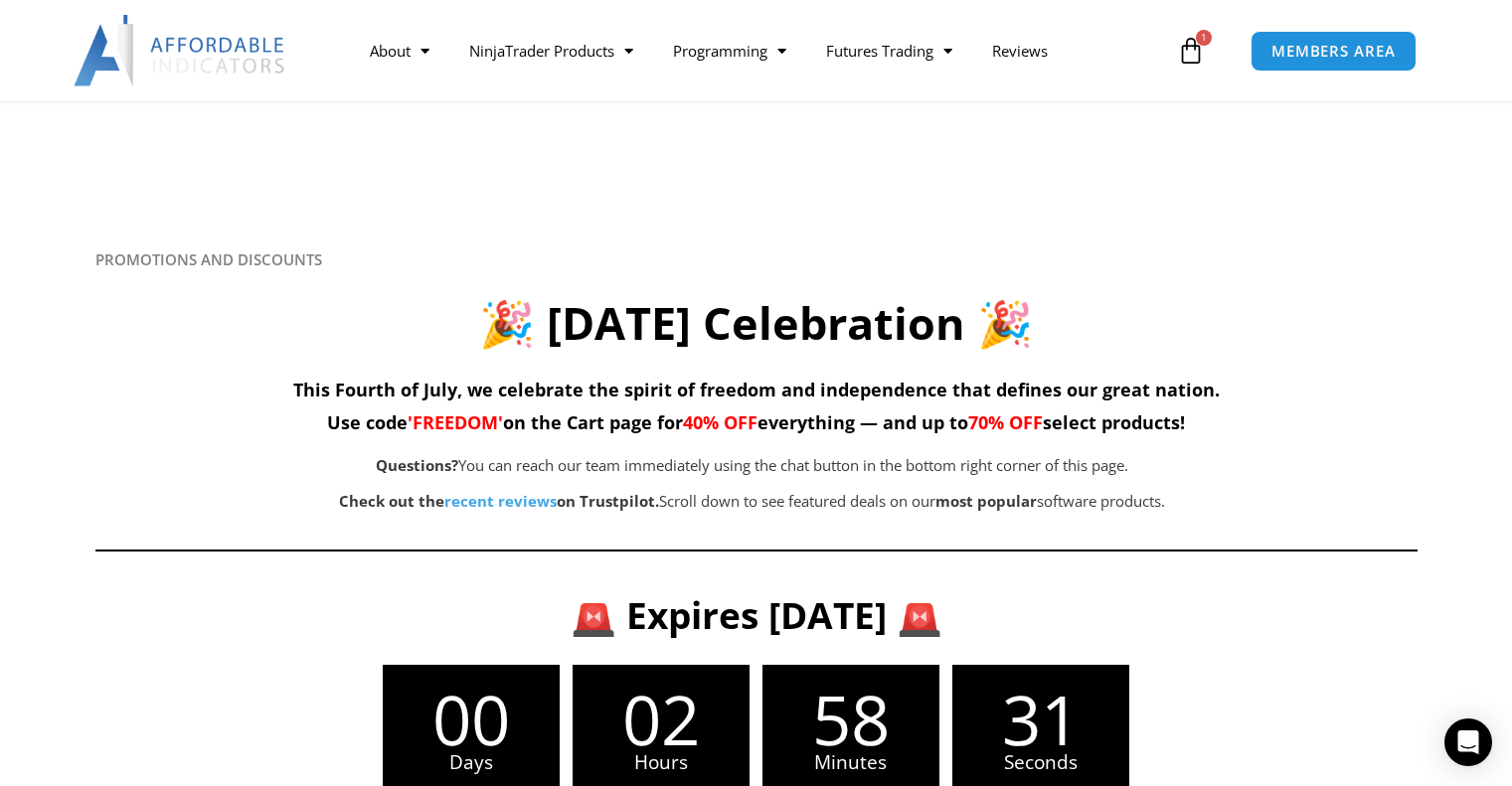 scroll, scrollTop: 397, scrollLeft: 0, axis: vertical 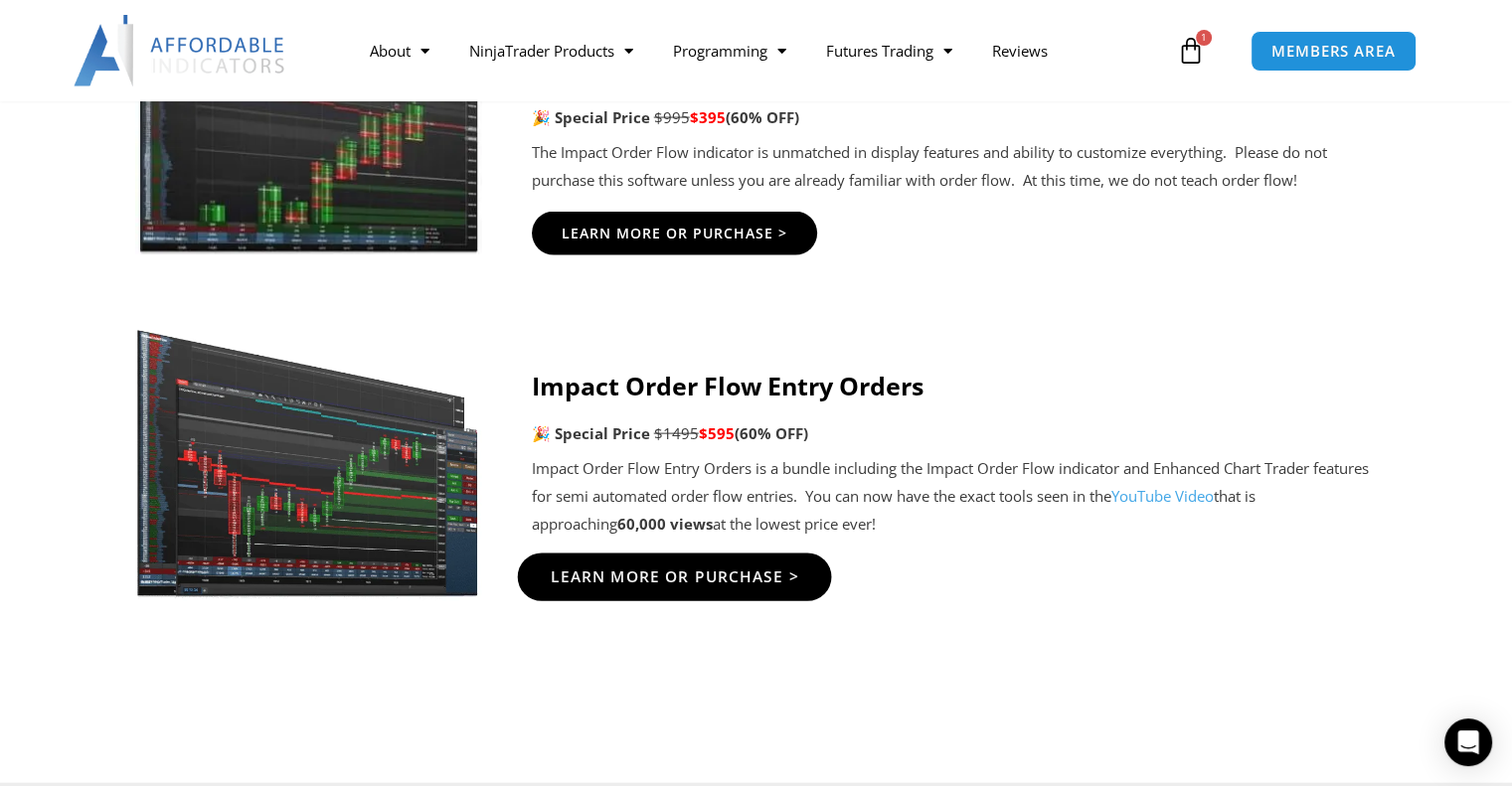 click on "Learn More Or Purchase >" at bounding box center (674, 576) 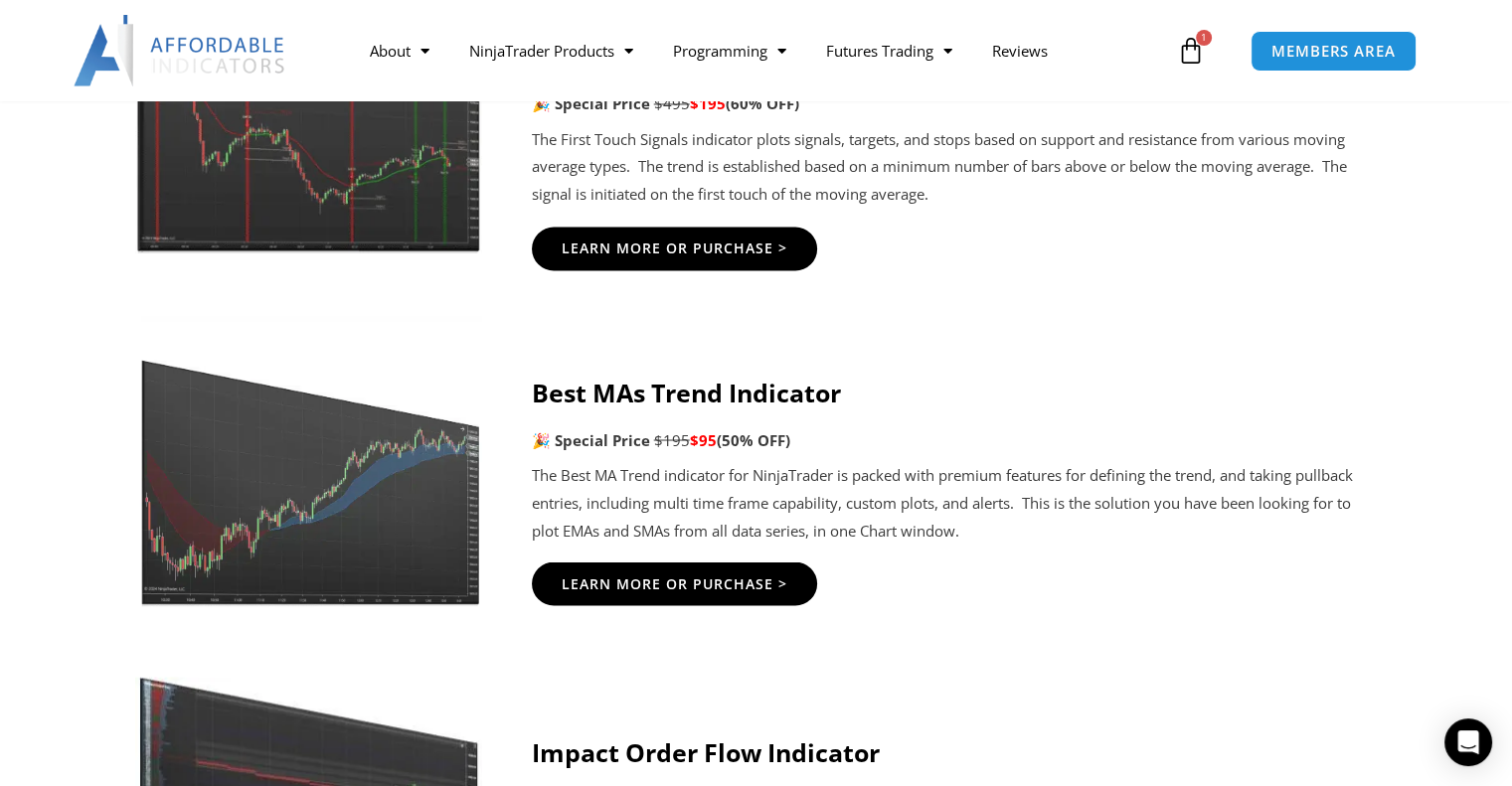 scroll, scrollTop: 4273, scrollLeft: 0, axis: vertical 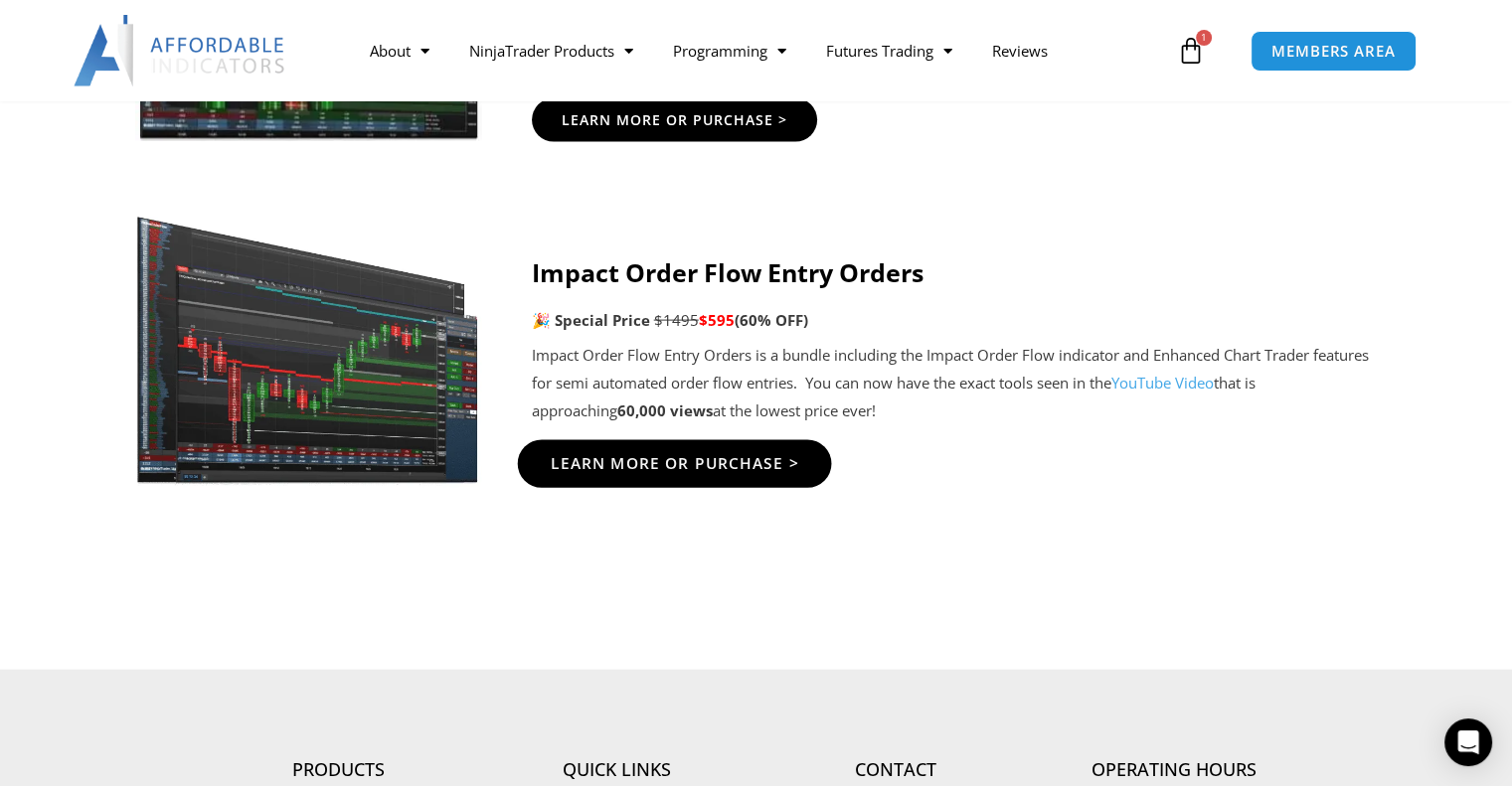 click on "Learn More Or Purchase >" at bounding box center [674, 463] 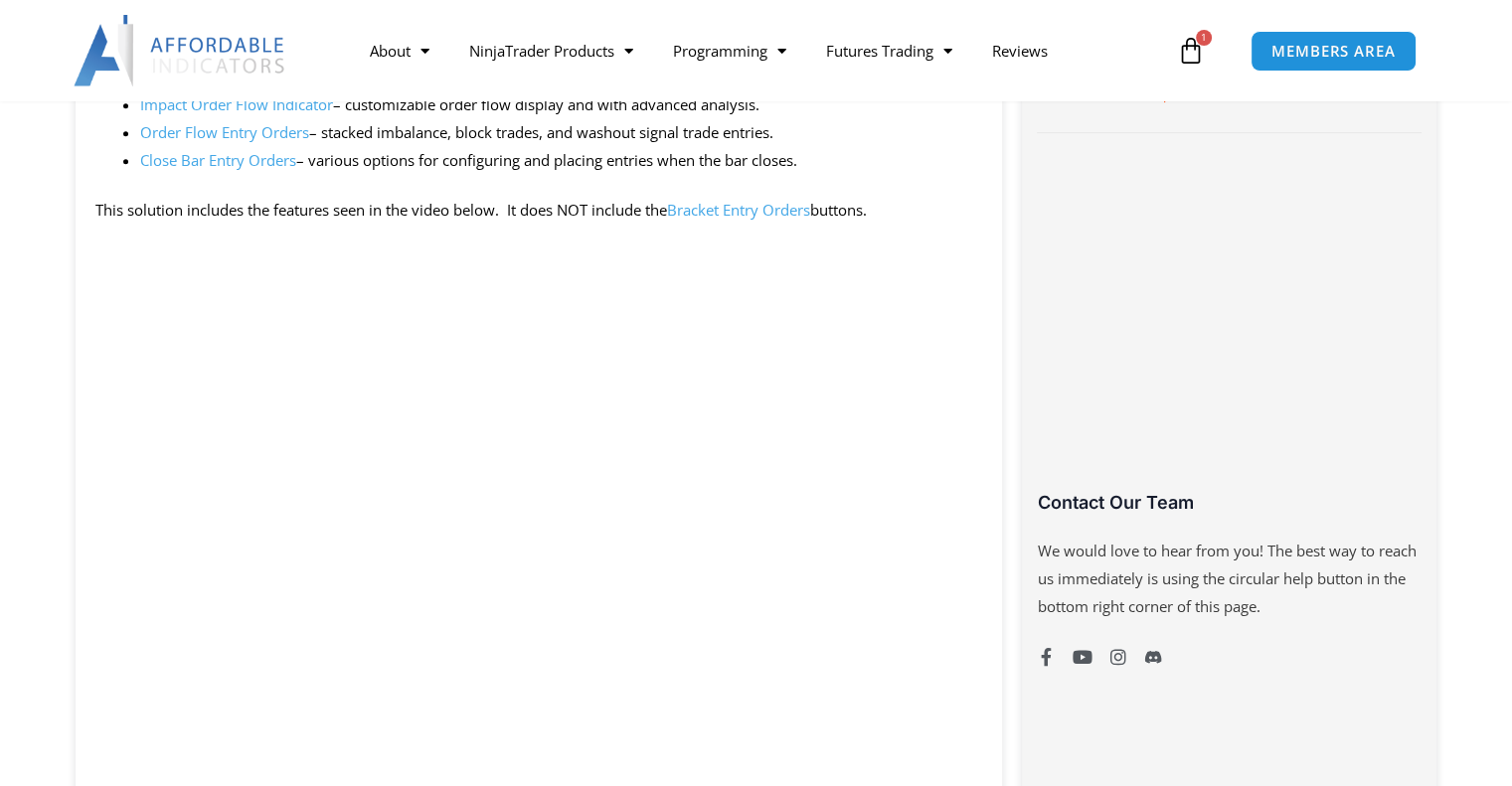 scroll, scrollTop: 1192, scrollLeft: 0, axis: vertical 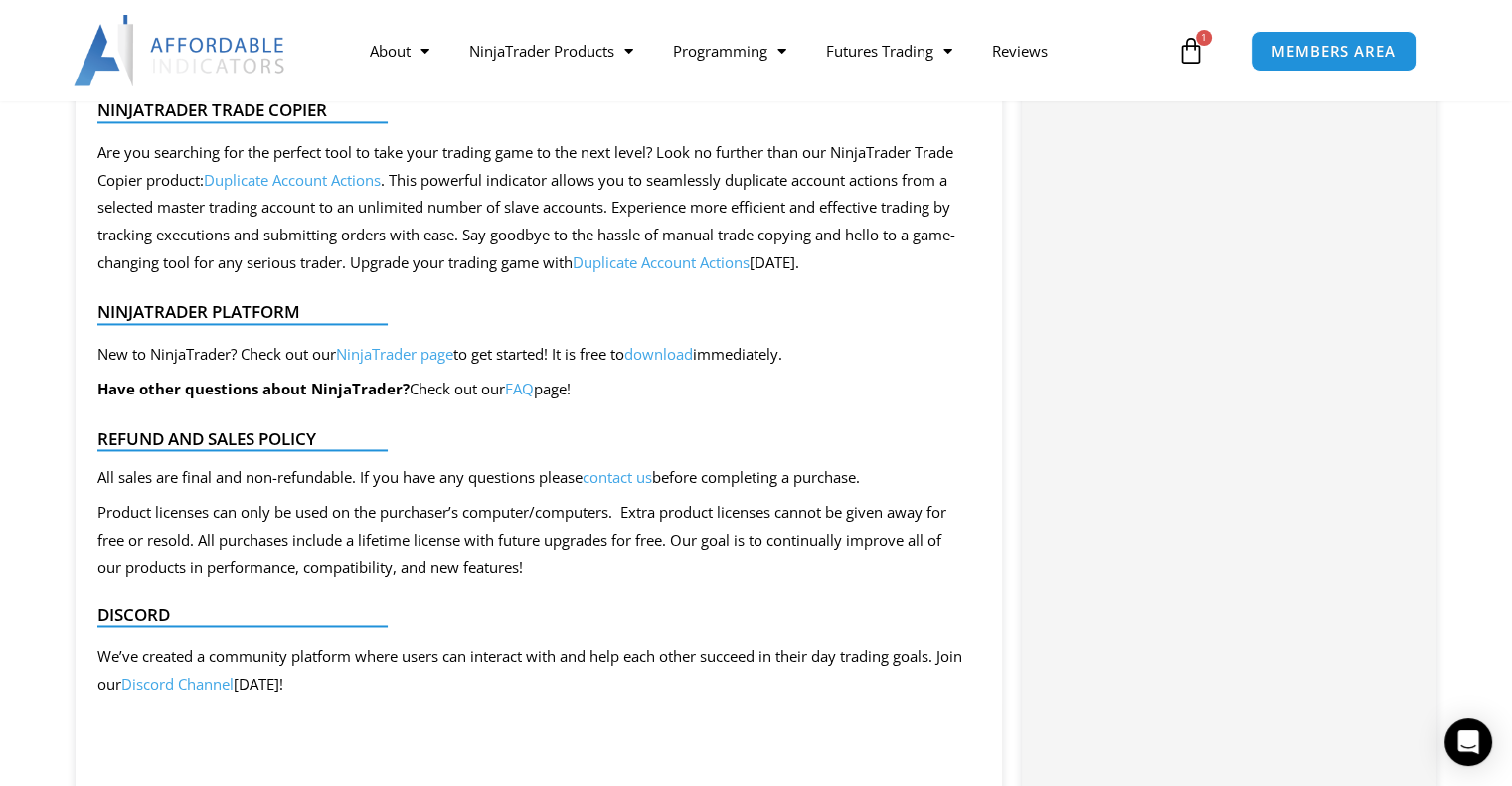 click on "Discord Channel" at bounding box center (177, 684) 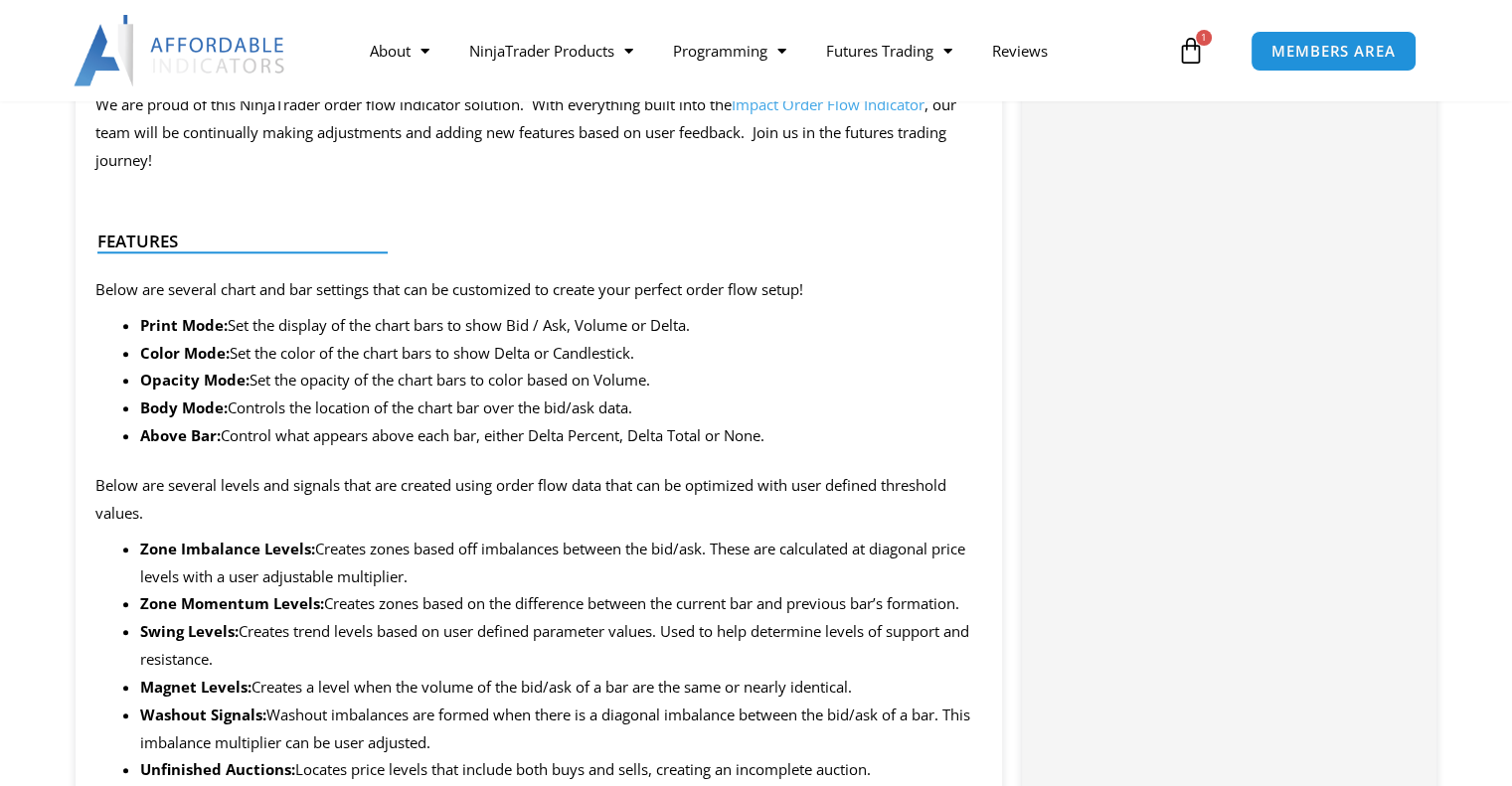 scroll, scrollTop: 0, scrollLeft: 0, axis: both 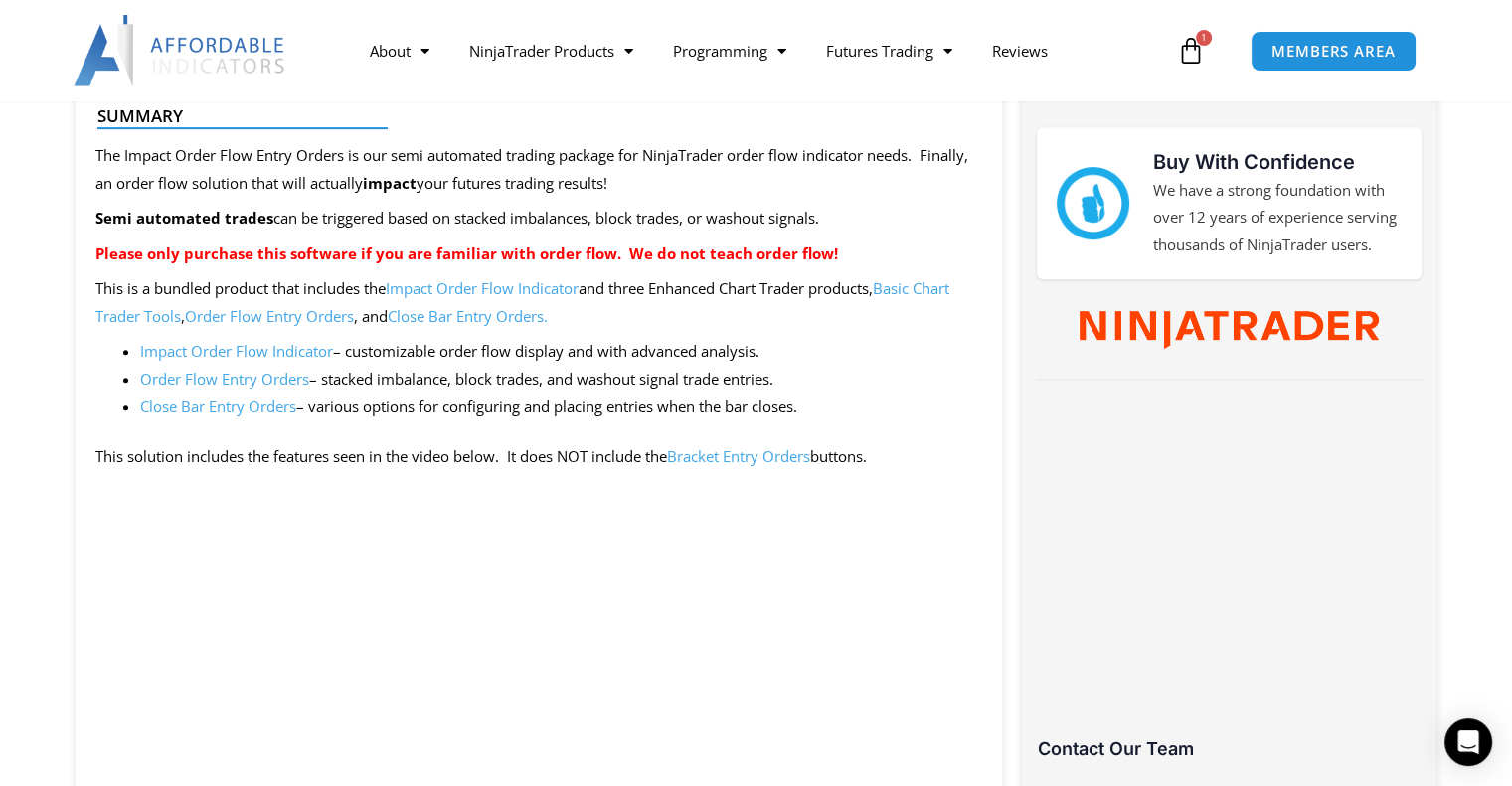 click on "Order Flow Entry Orders" at bounding box center [225, 379] 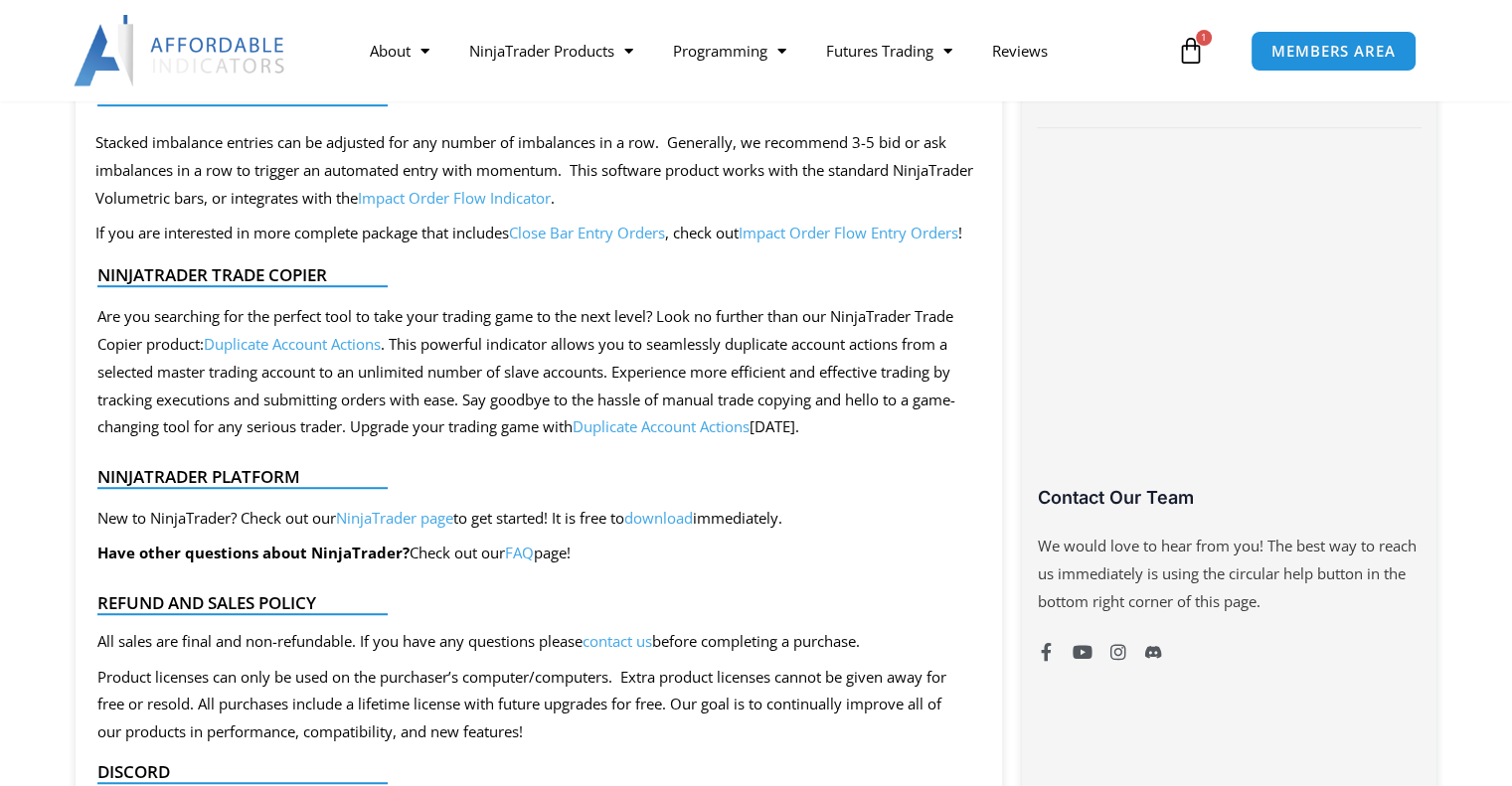 scroll, scrollTop: 0, scrollLeft: 0, axis: both 